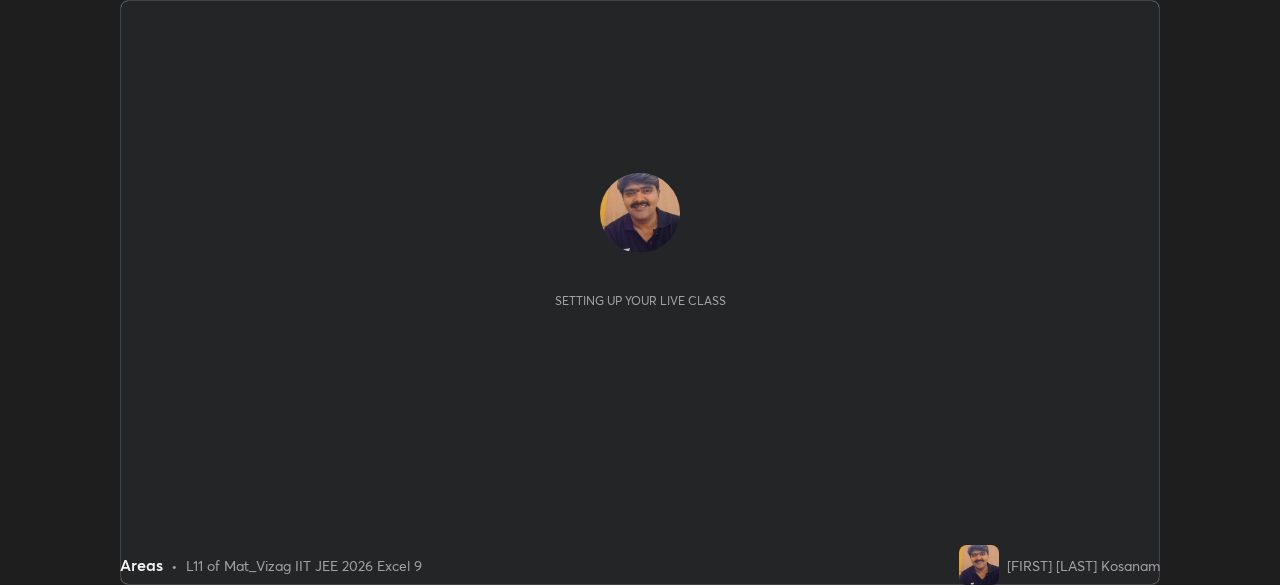 scroll, scrollTop: 0, scrollLeft: 0, axis: both 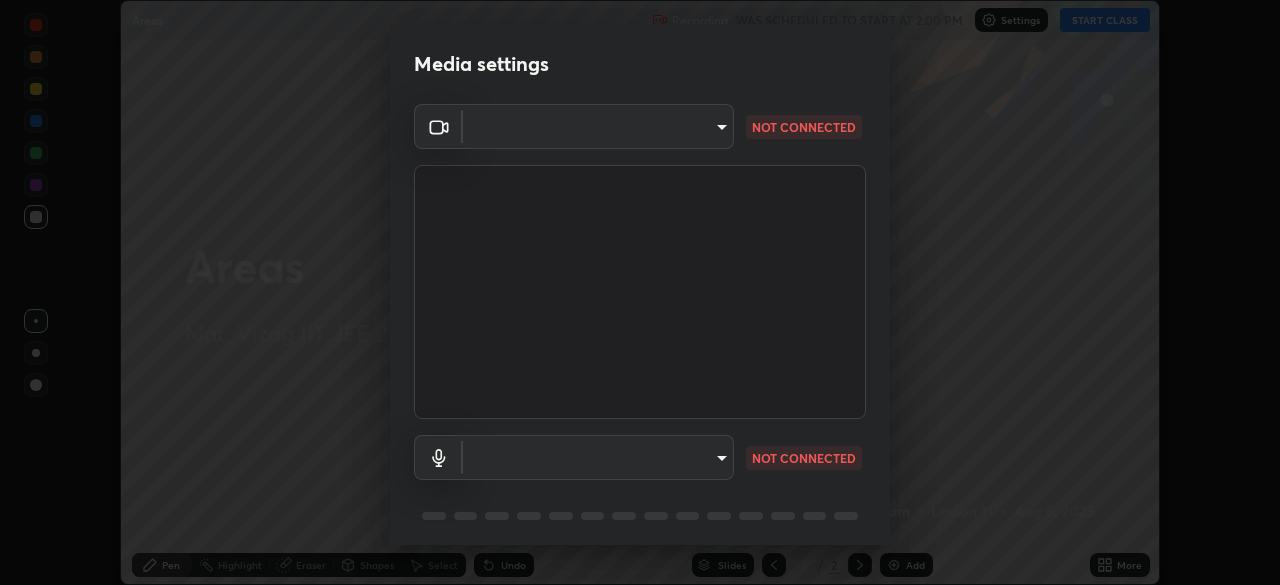 type on "0e2f1805e12930c49d18400bd61b7200eb2b8cda94a454d6733a2ad48d5fb0ad" 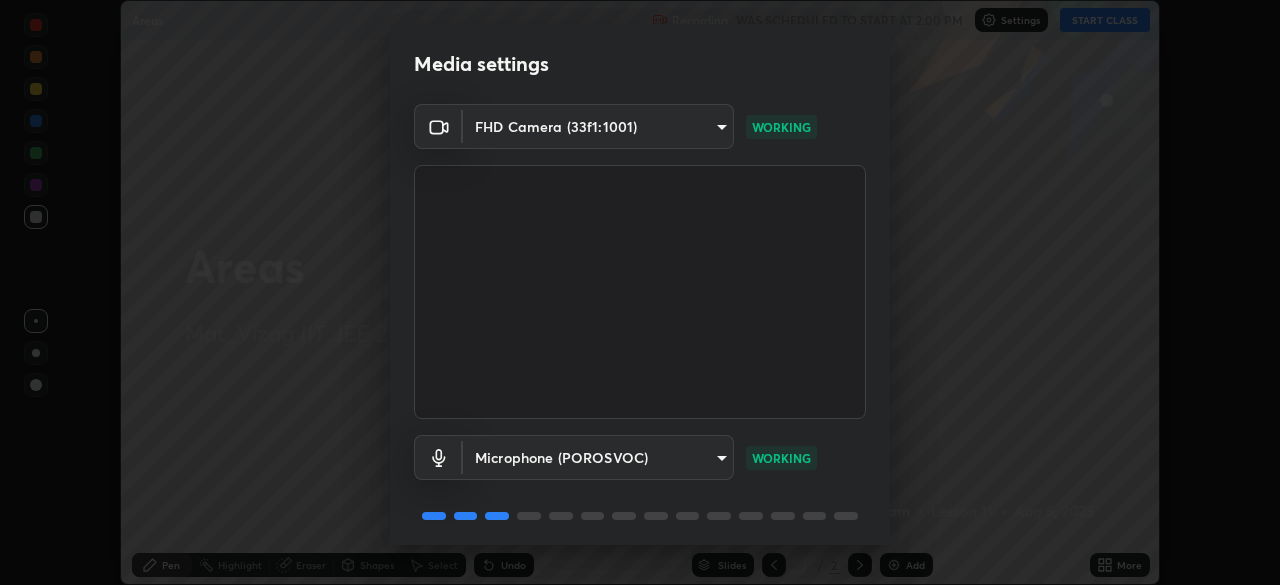 scroll, scrollTop: 71, scrollLeft: 0, axis: vertical 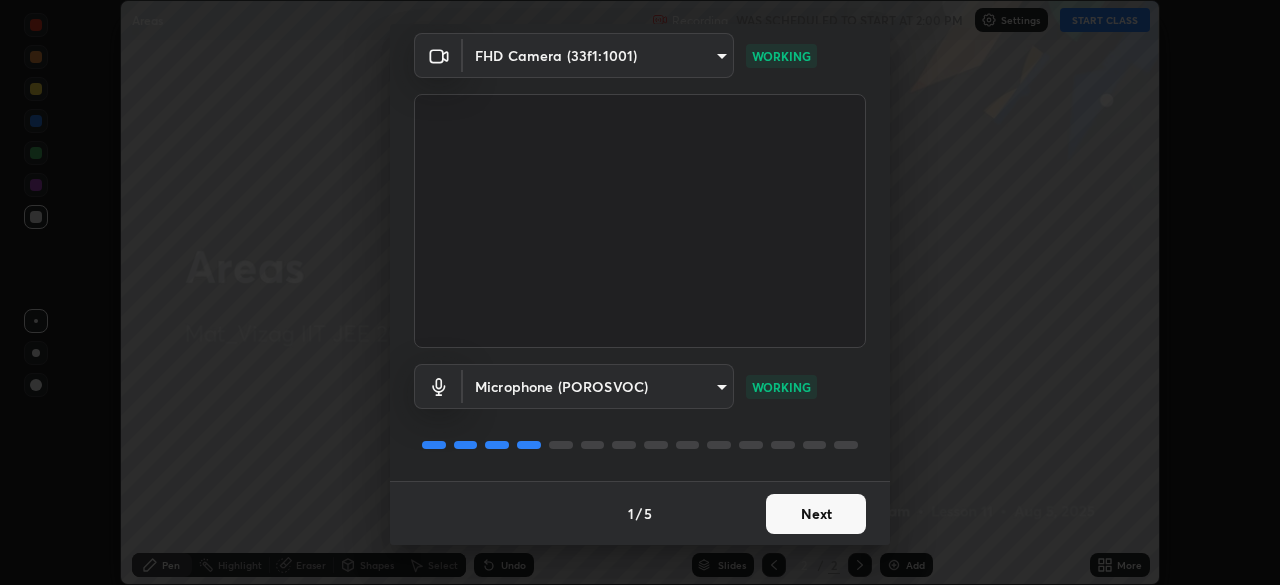 click on "Next" at bounding box center [816, 514] 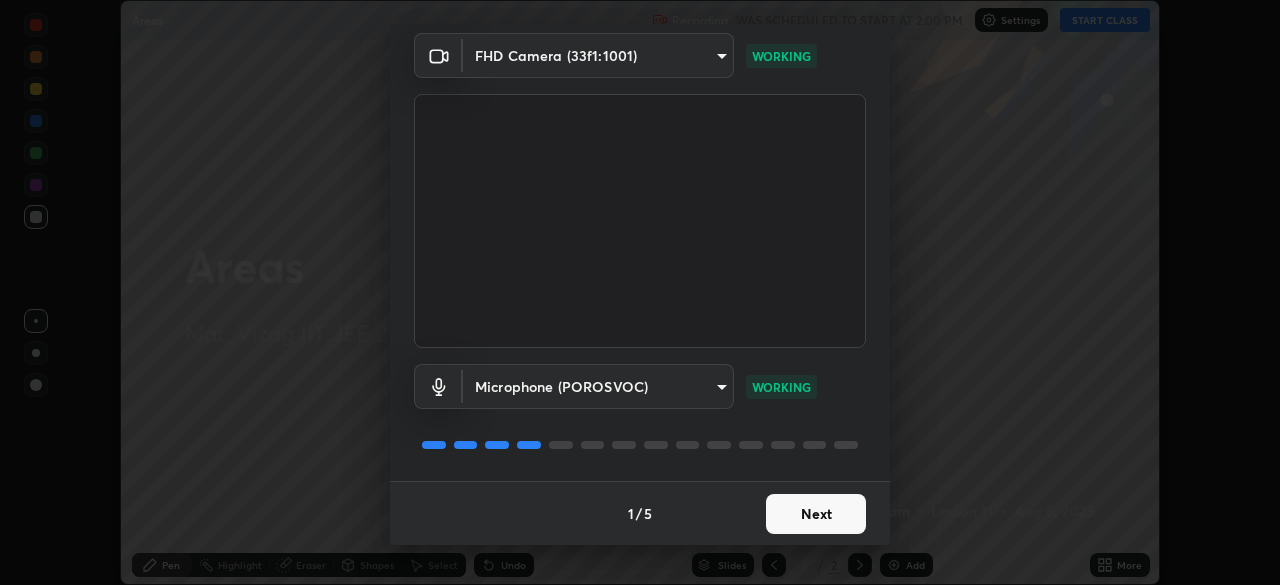 scroll, scrollTop: 0, scrollLeft: 0, axis: both 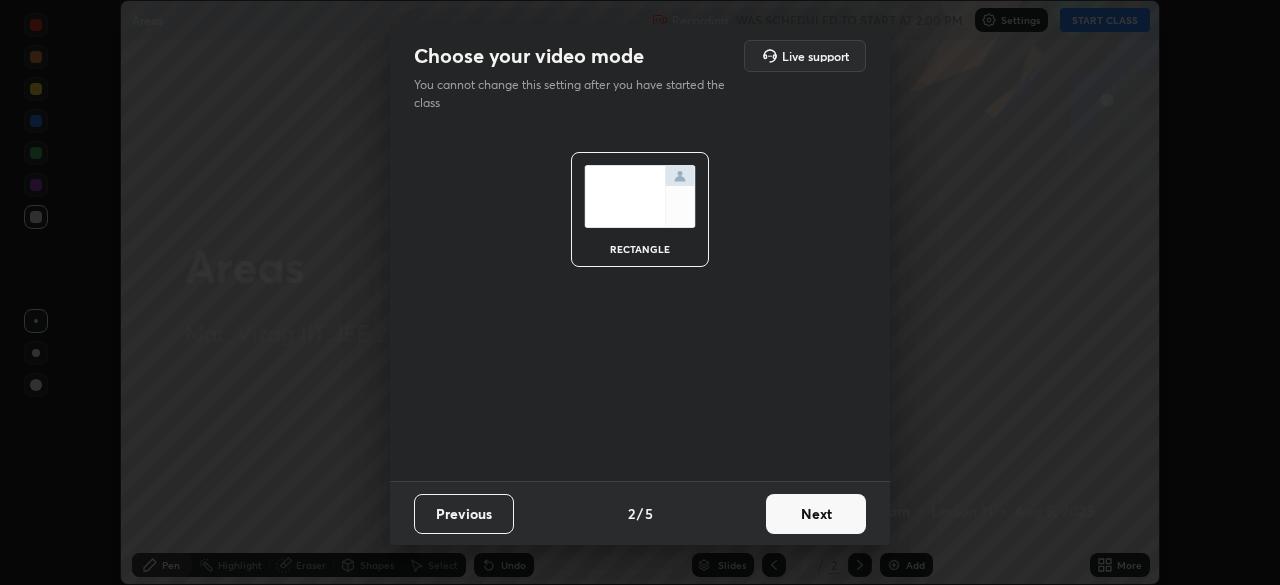 click on "Next" at bounding box center (816, 514) 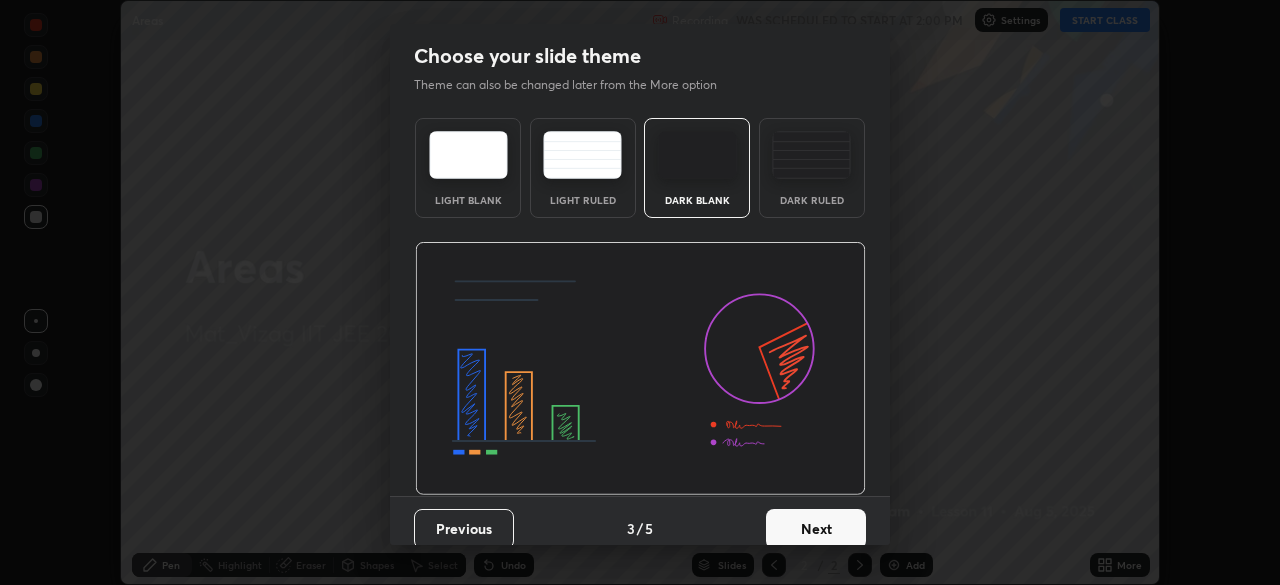 click on "Next" at bounding box center (816, 529) 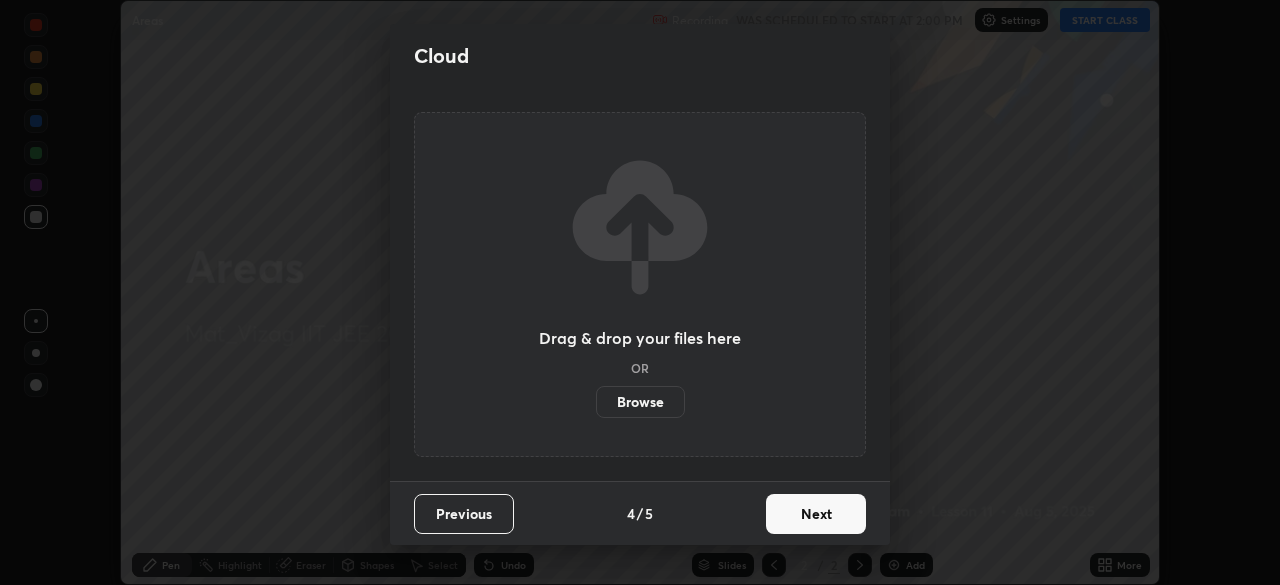 click on "Next" at bounding box center [816, 514] 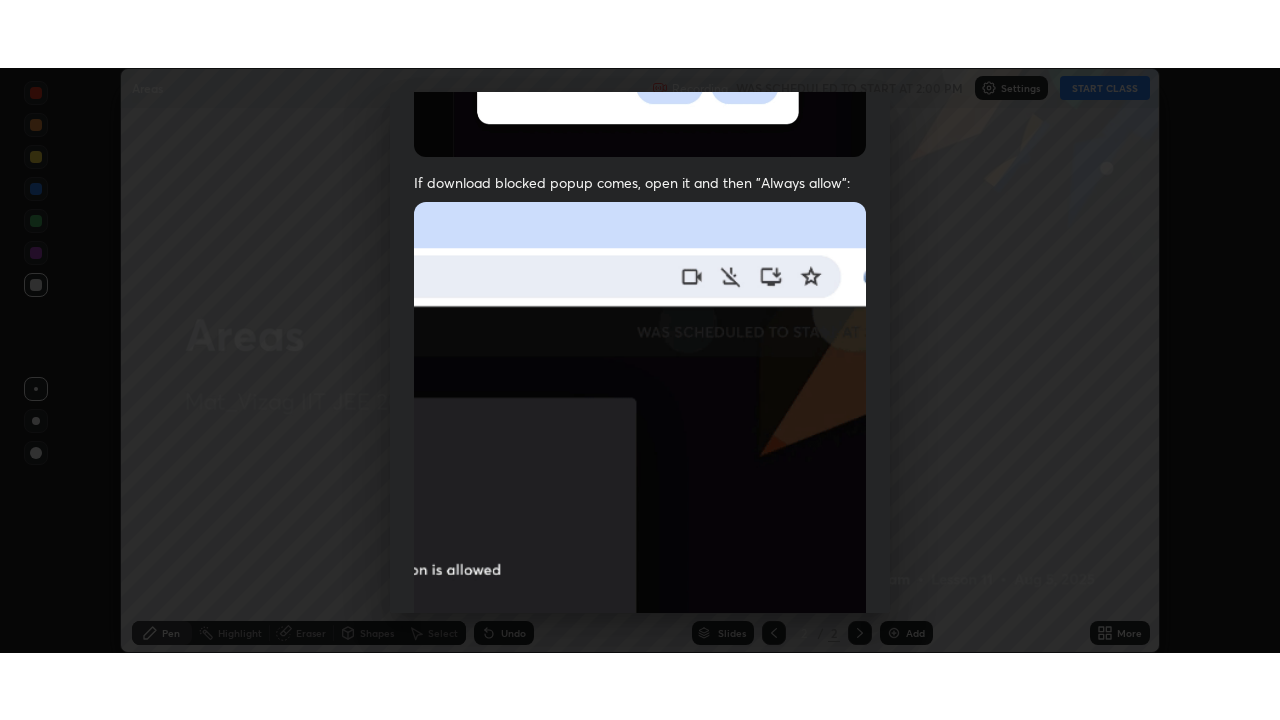 scroll, scrollTop: 479, scrollLeft: 0, axis: vertical 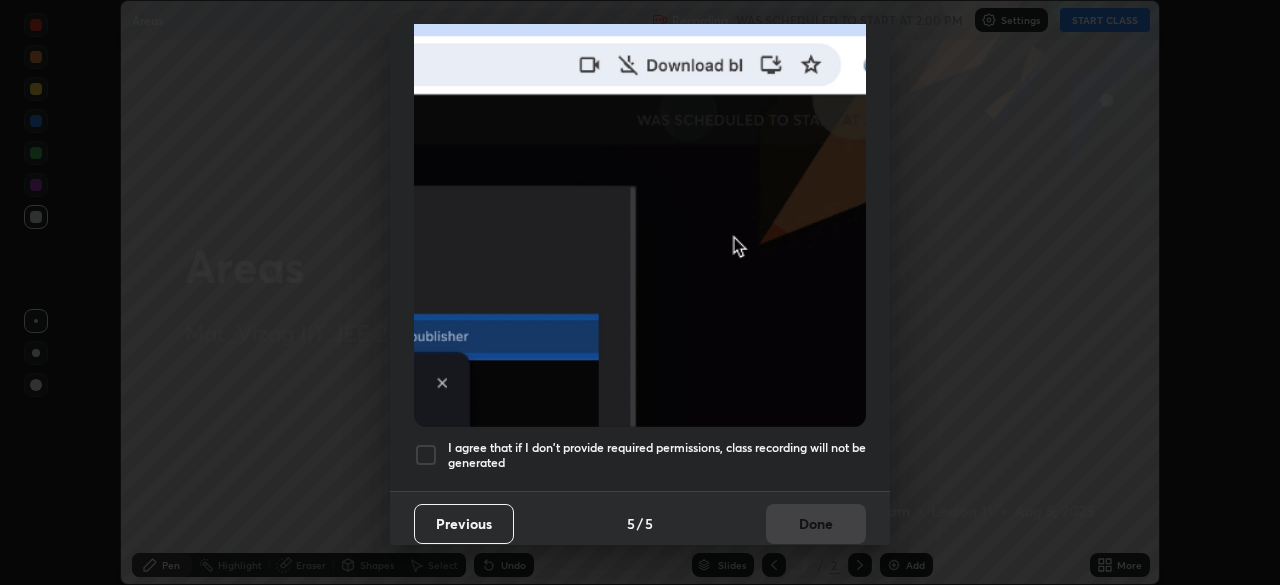 click at bounding box center (426, 455) 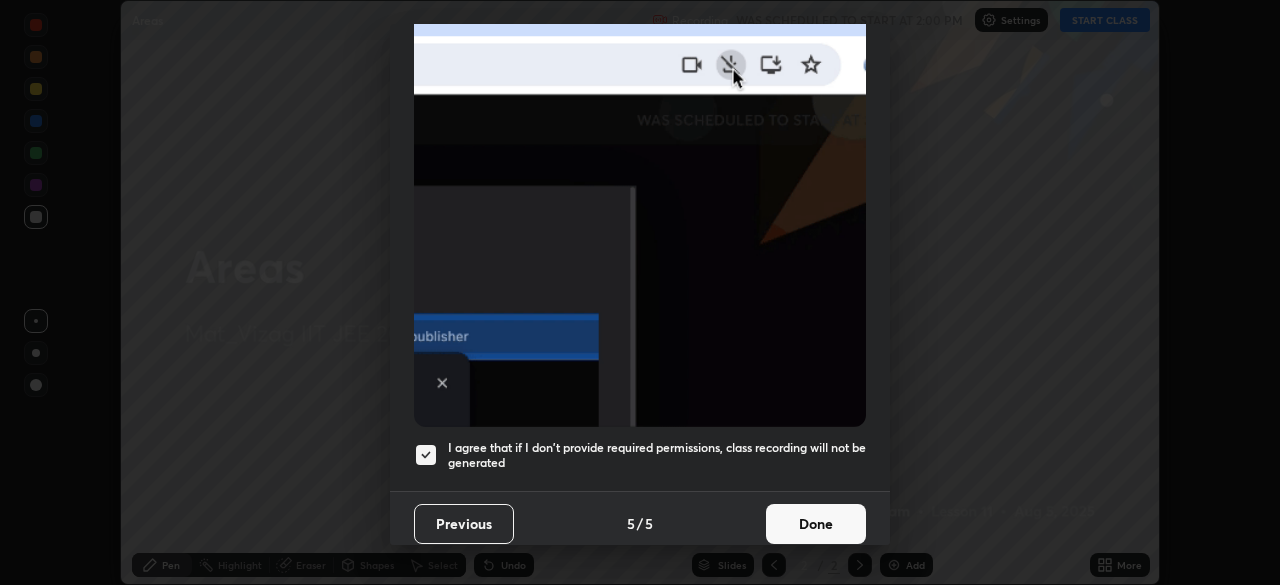 click on "Done" at bounding box center [816, 524] 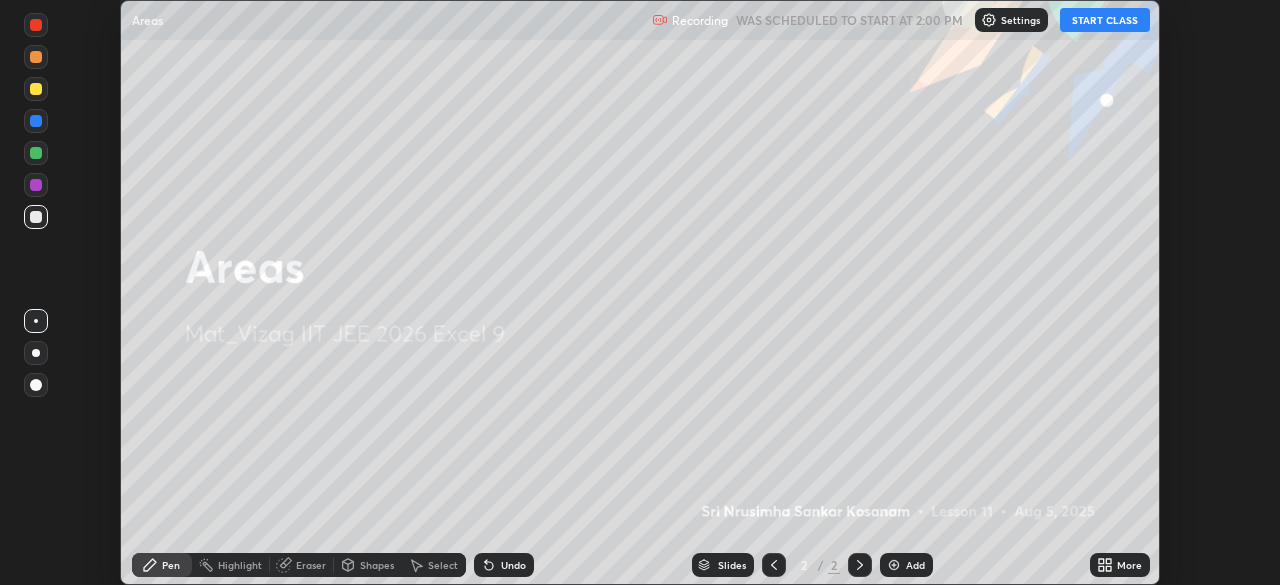 click 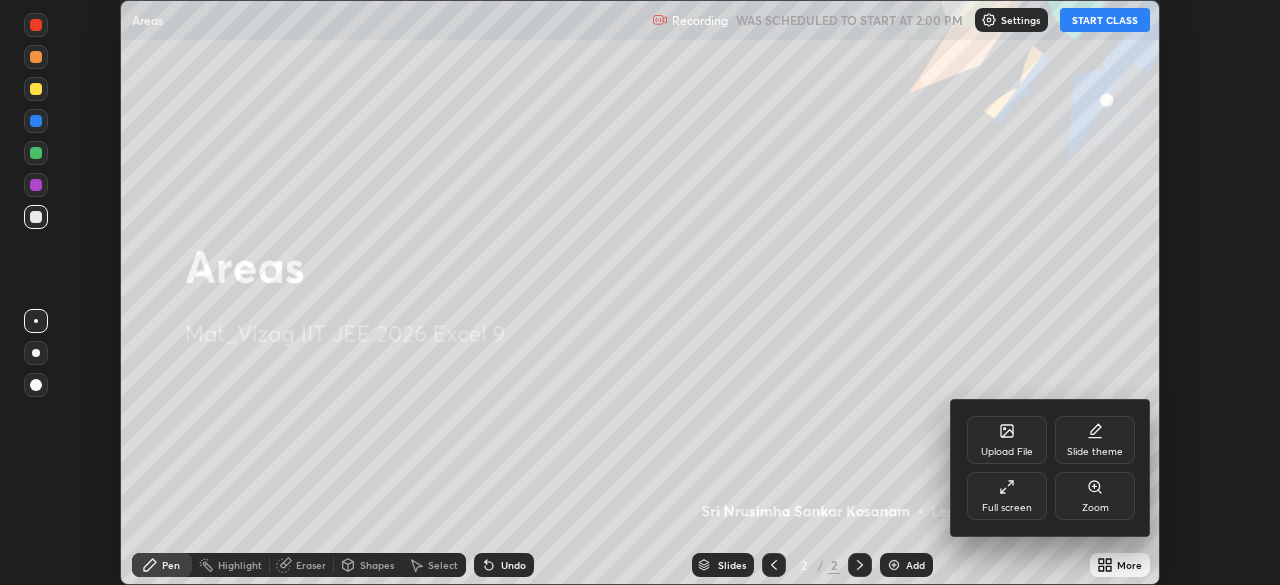 click on "Full screen" at bounding box center (1007, 496) 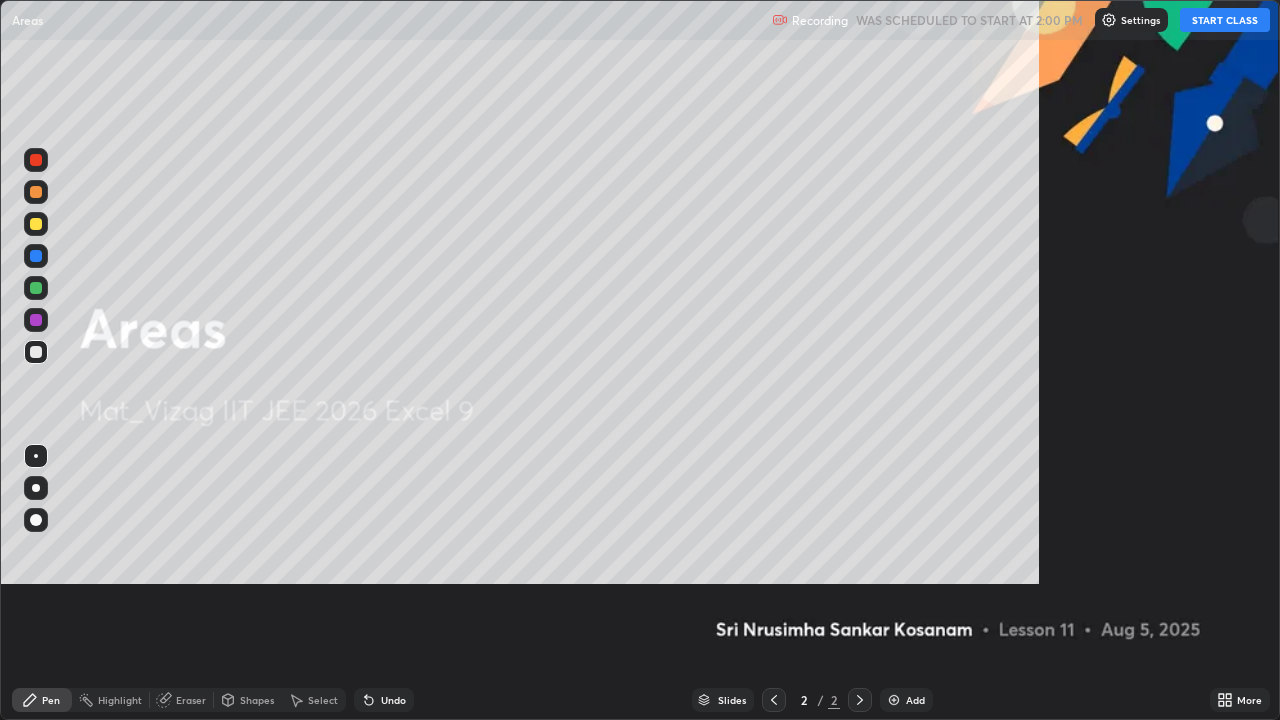 scroll, scrollTop: 99280, scrollLeft: 98720, axis: both 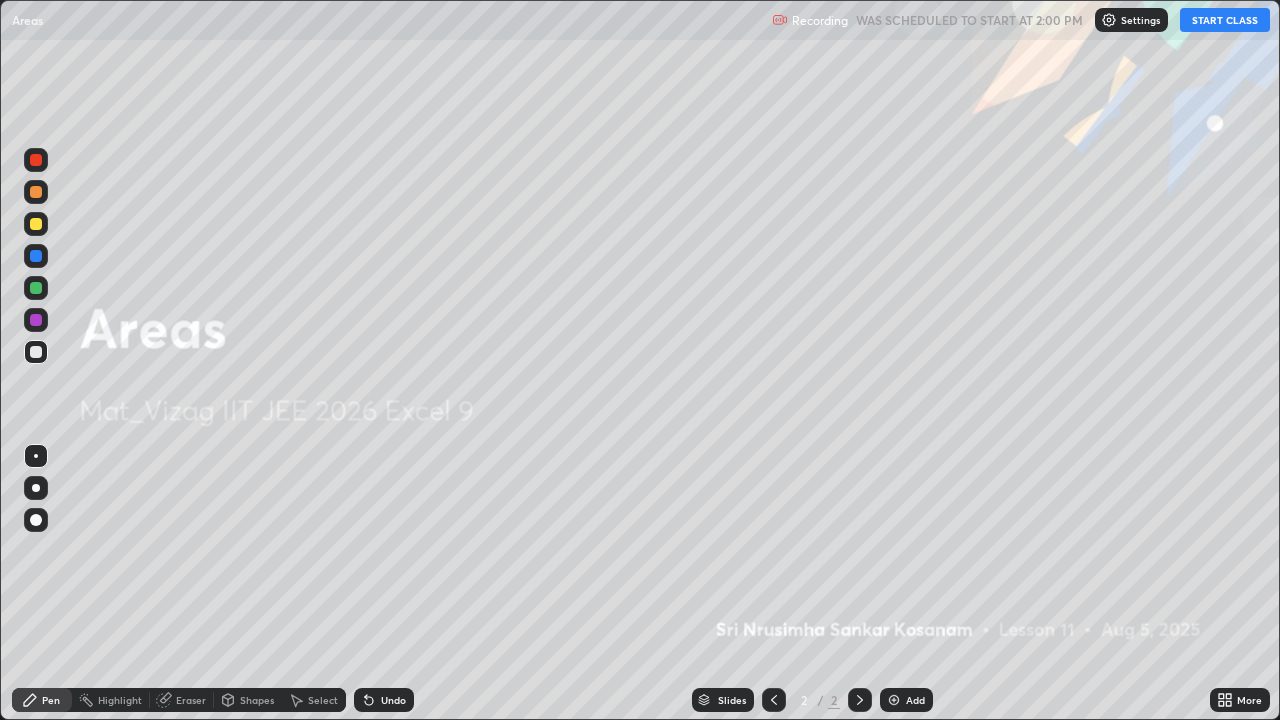 click on "START CLASS" at bounding box center (1225, 20) 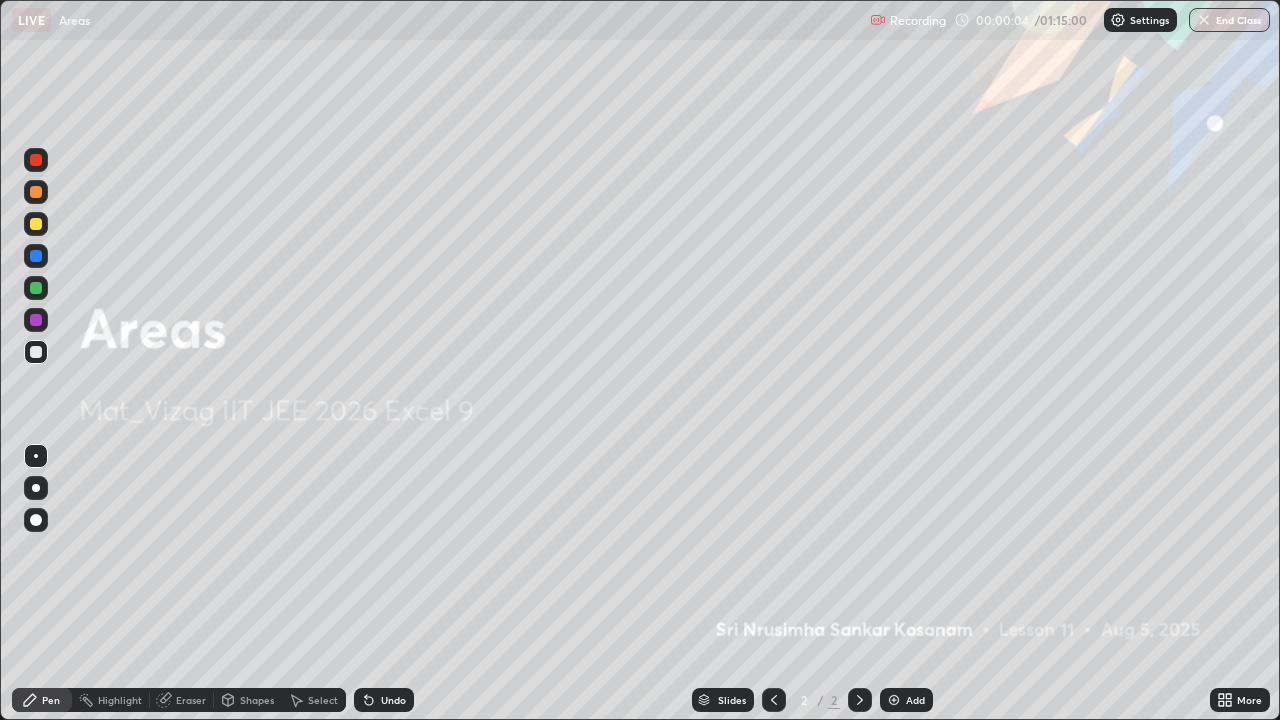 click at bounding box center (894, 700) 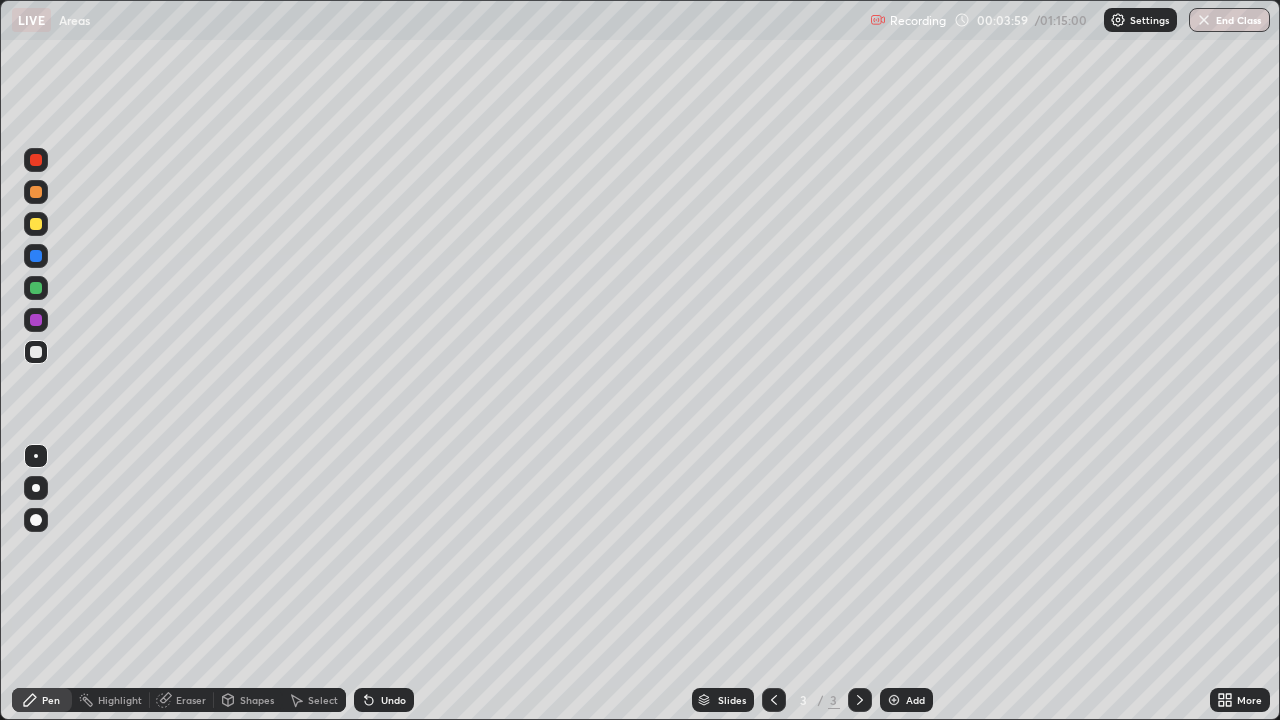 click on "Undo" at bounding box center [393, 700] 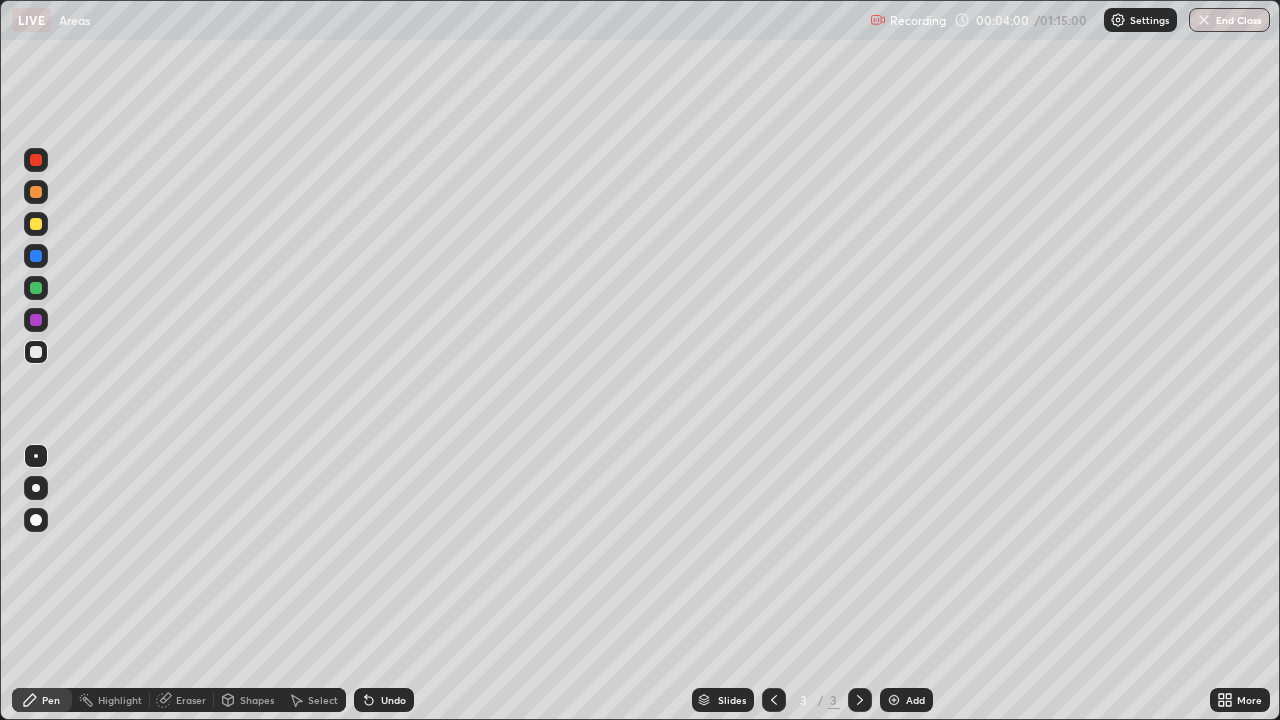 click on "Undo" at bounding box center [393, 700] 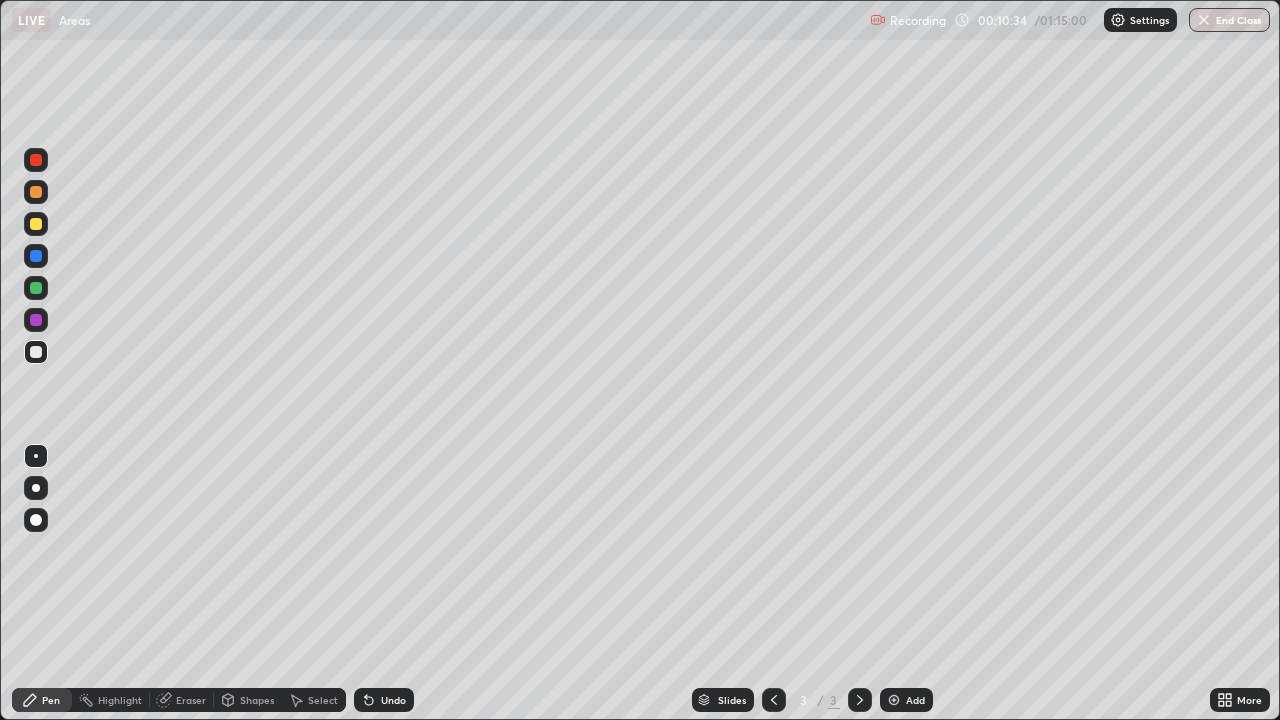 click on "Add" at bounding box center (915, 700) 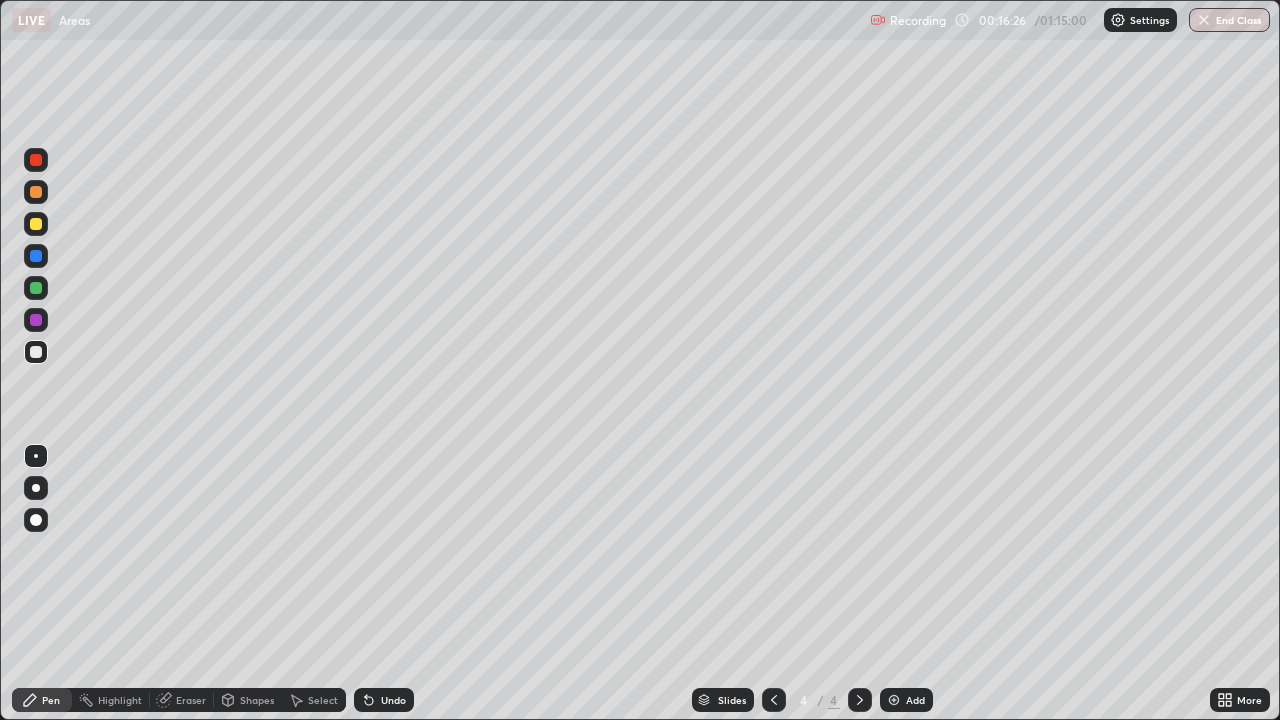 click on "Add" at bounding box center (915, 700) 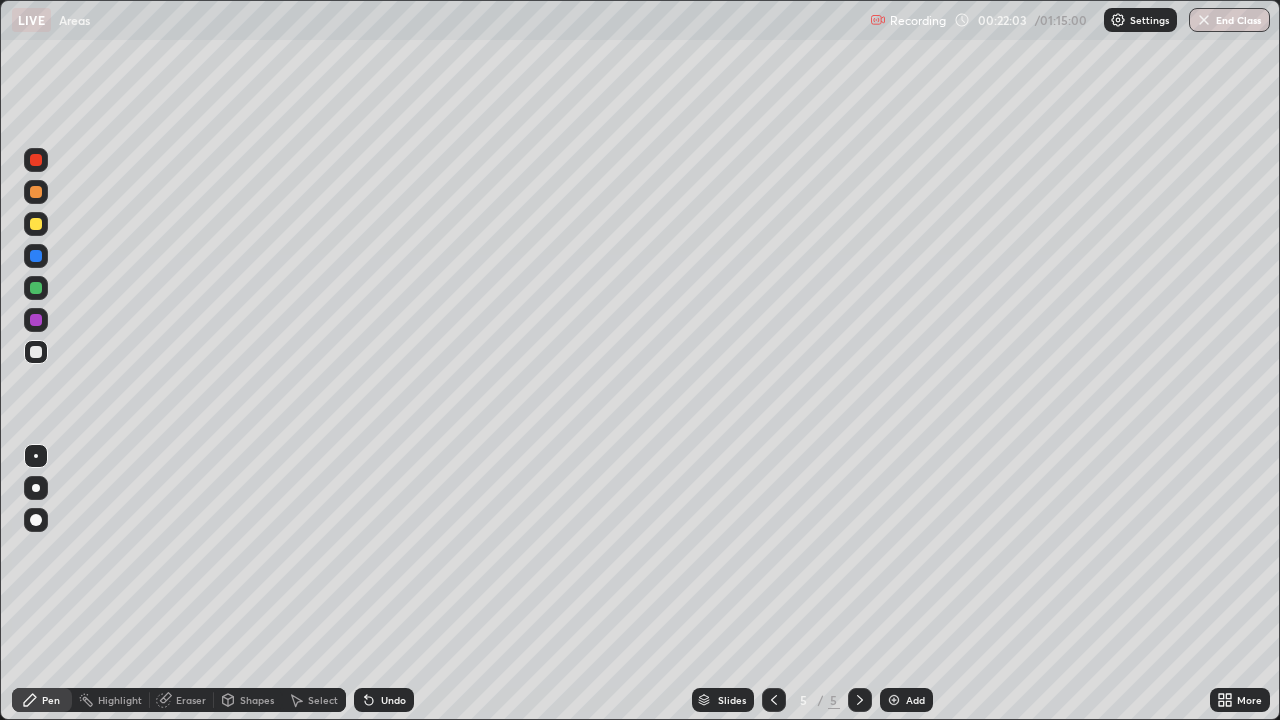 click on "Undo" at bounding box center (393, 700) 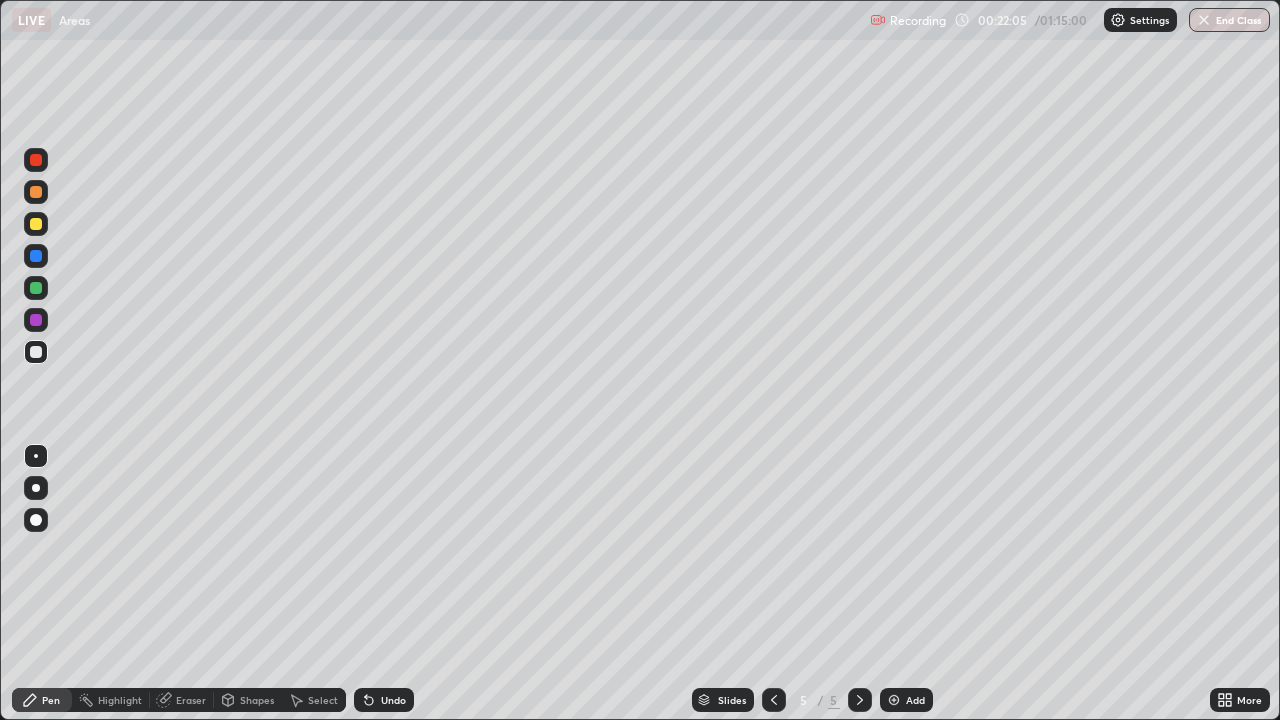 click on "Undo" at bounding box center (393, 700) 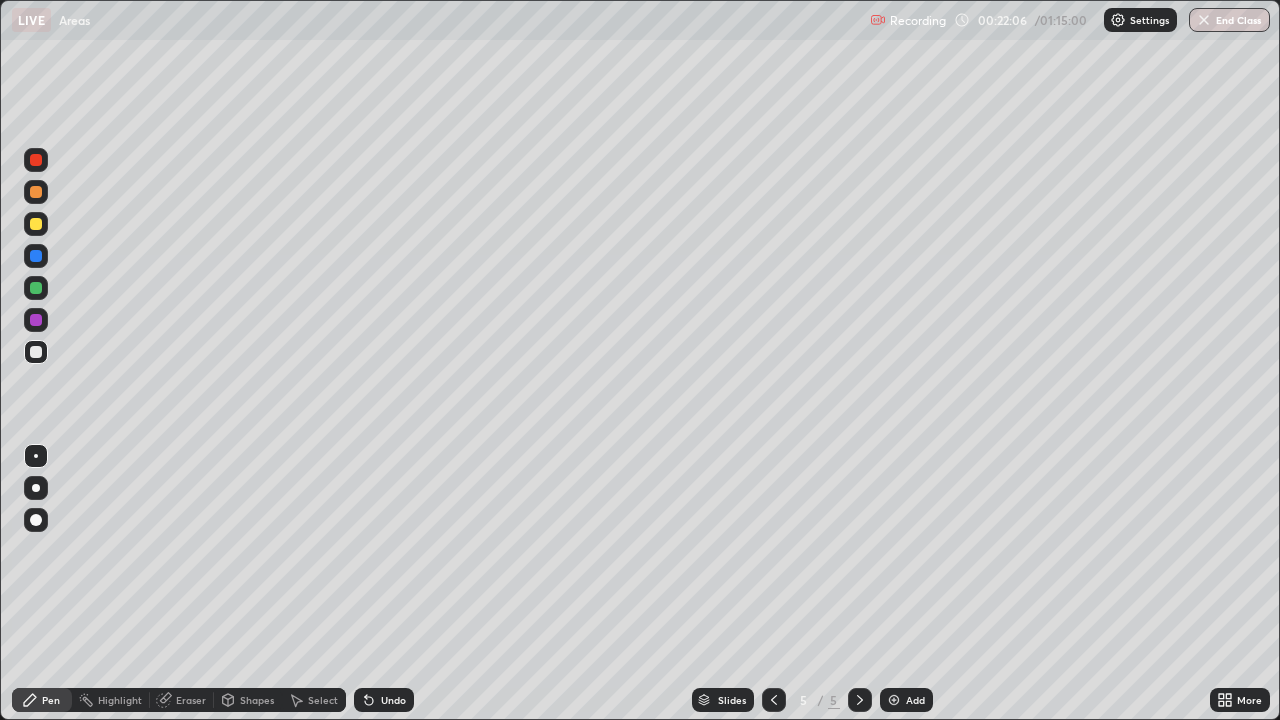 click on "Undo" at bounding box center [393, 700] 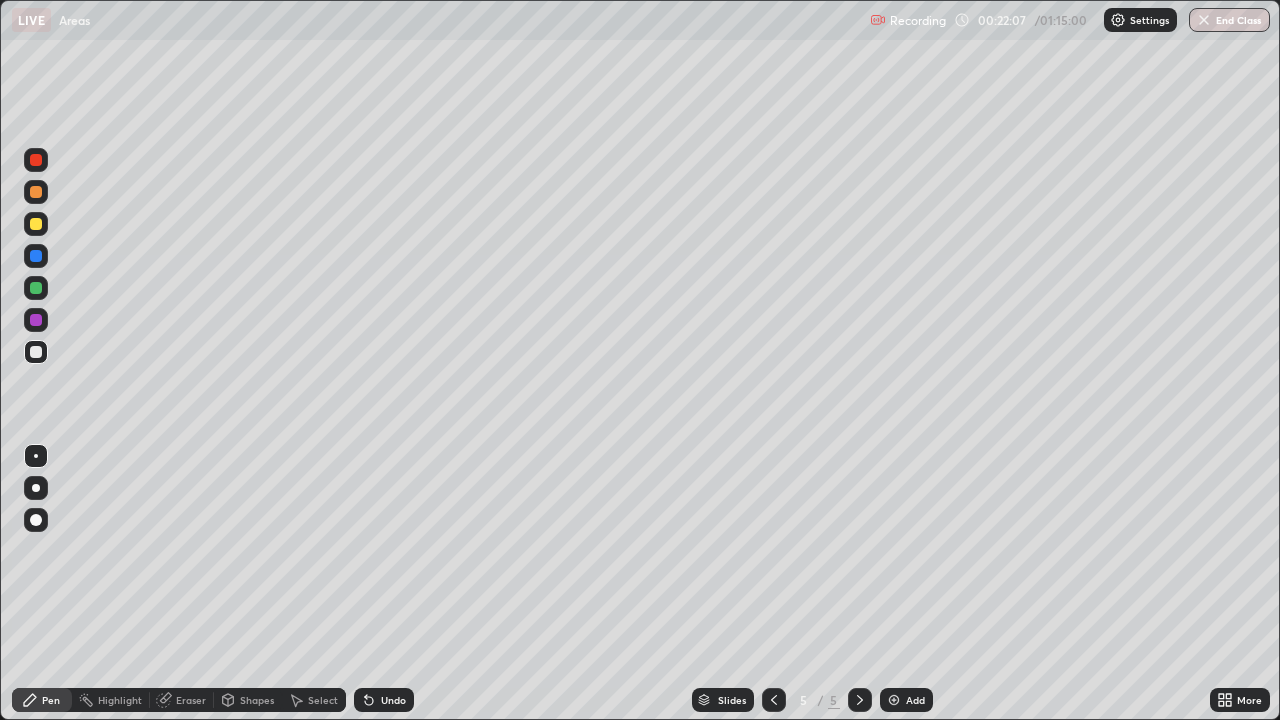 click on "Undo" at bounding box center [393, 700] 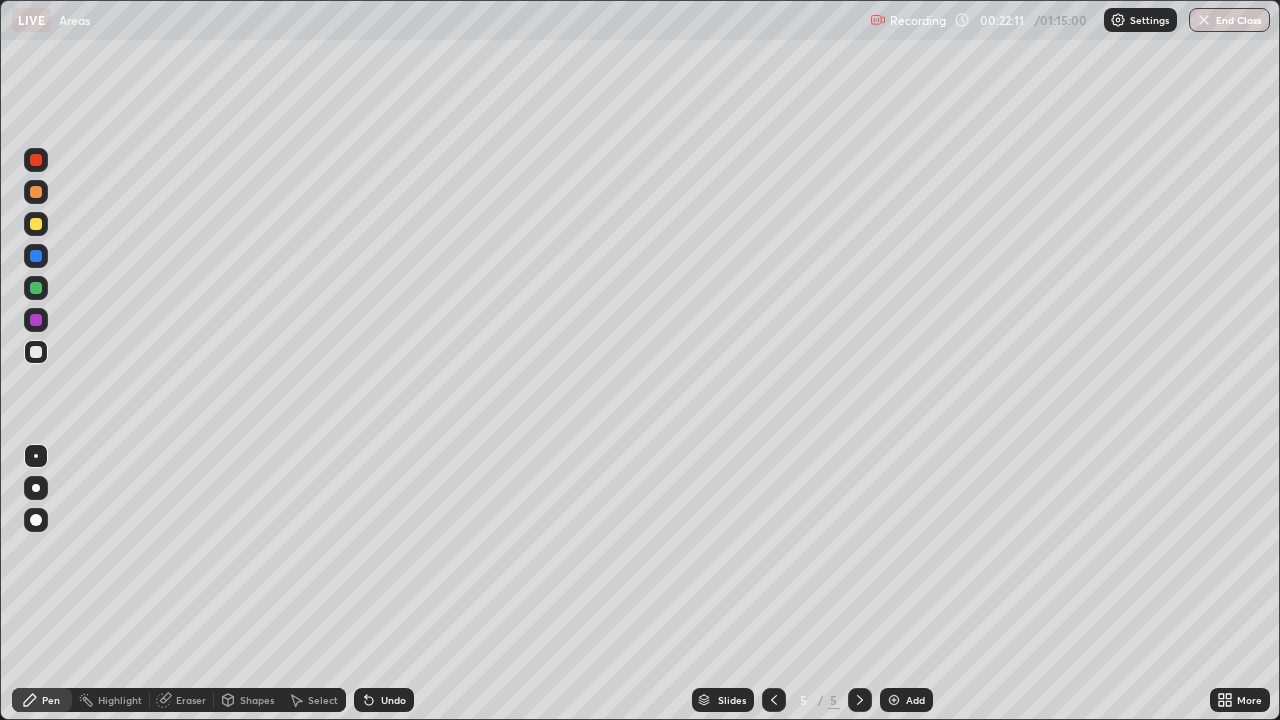 click on "Undo" at bounding box center (393, 700) 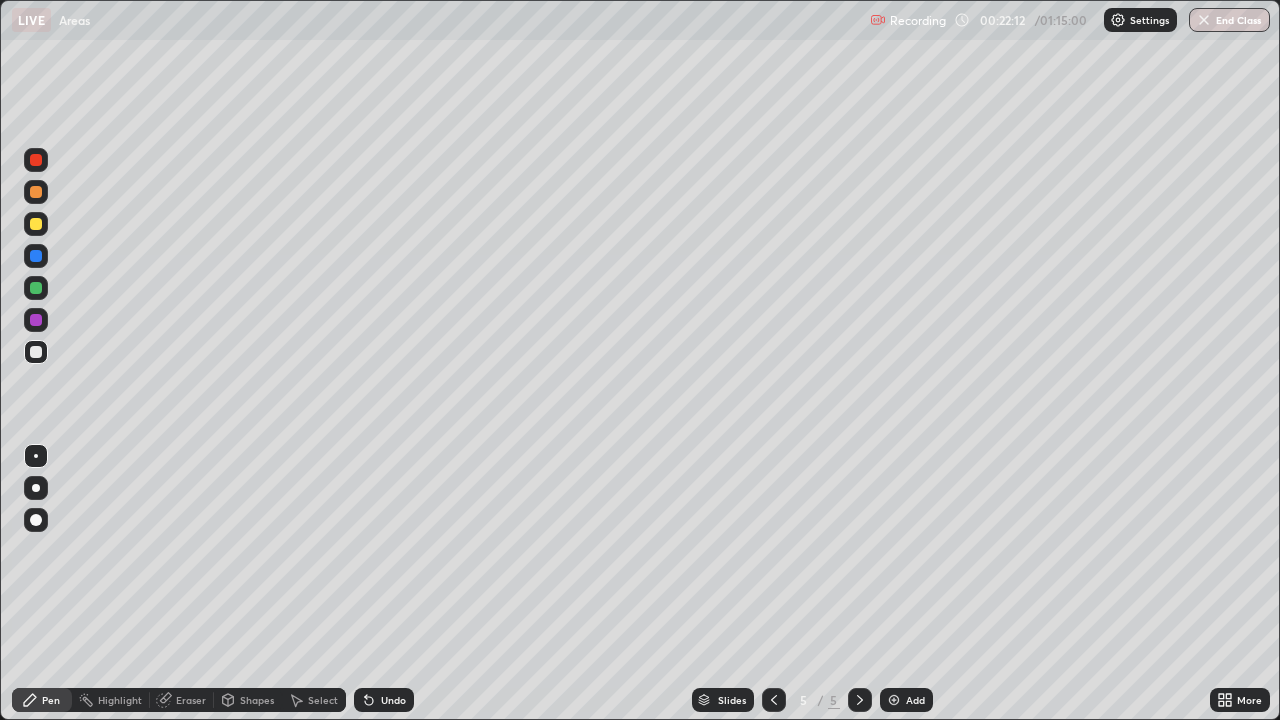 click on "Undo" at bounding box center [393, 700] 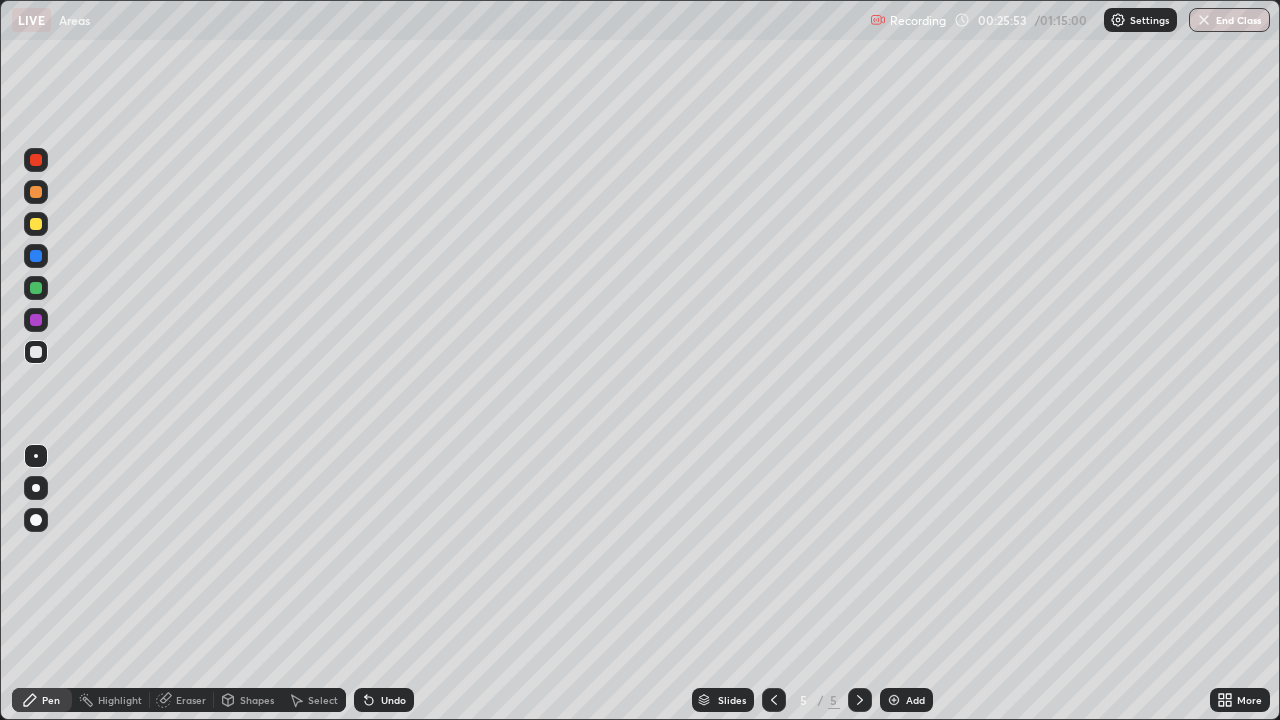 click on "Add" at bounding box center [915, 700] 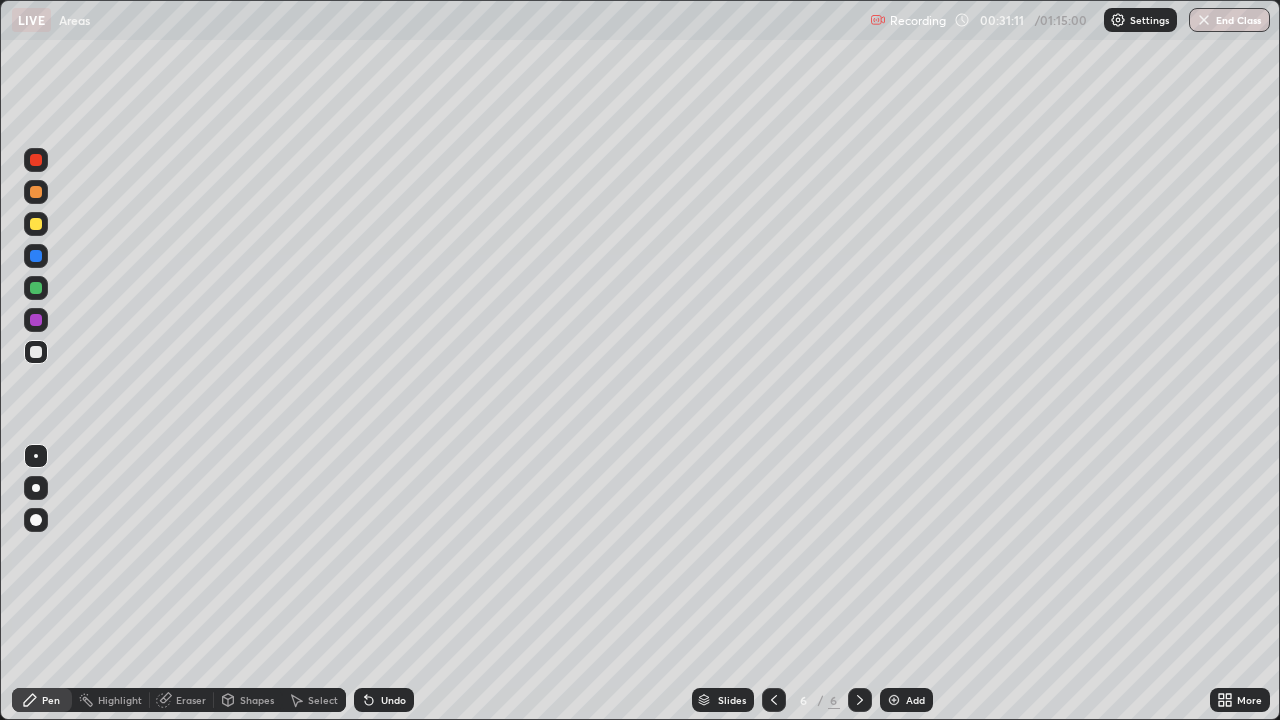 click on "Add" at bounding box center (906, 700) 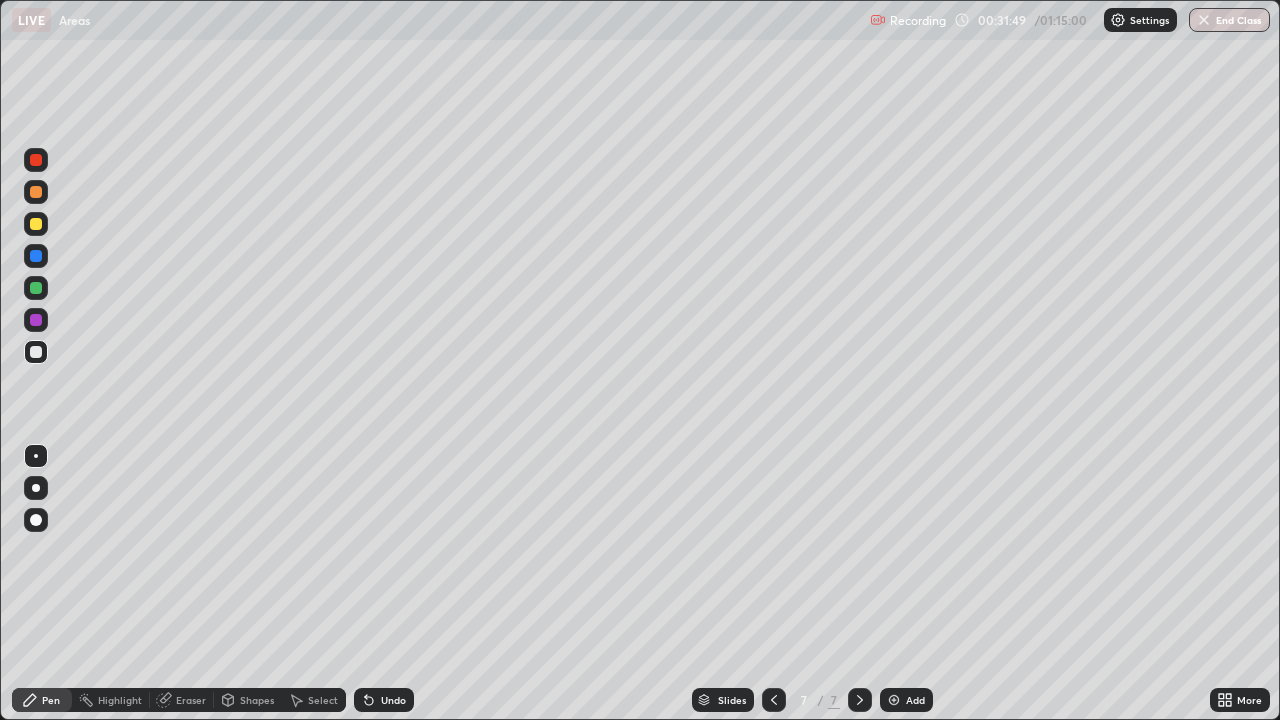 click on "Undo" at bounding box center (393, 700) 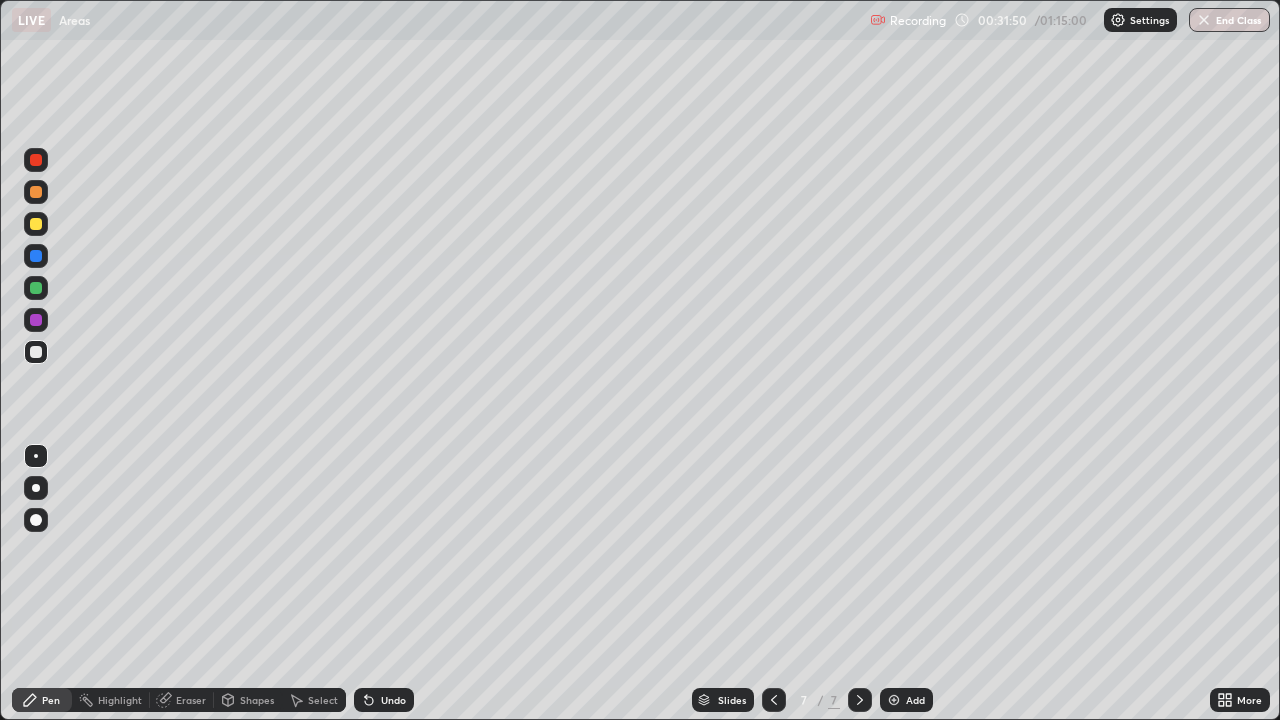 click on "Undo" at bounding box center (393, 700) 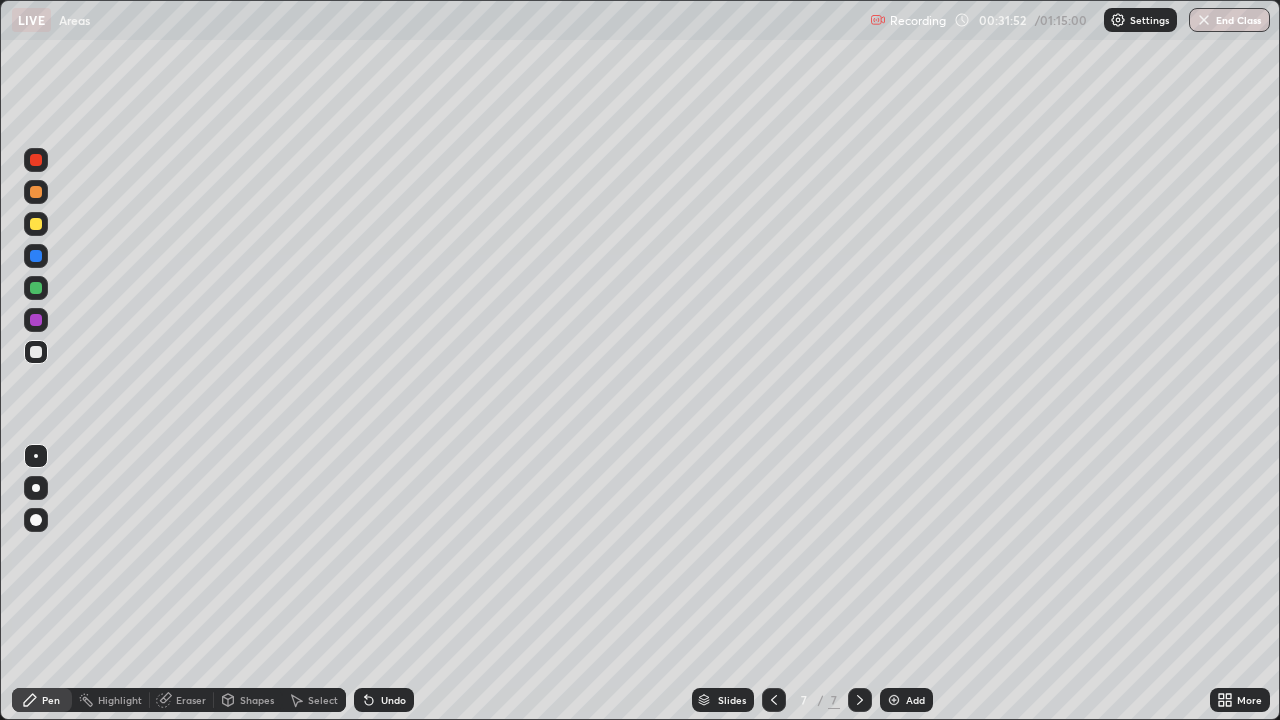 click on "Undo" at bounding box center [393, 700] 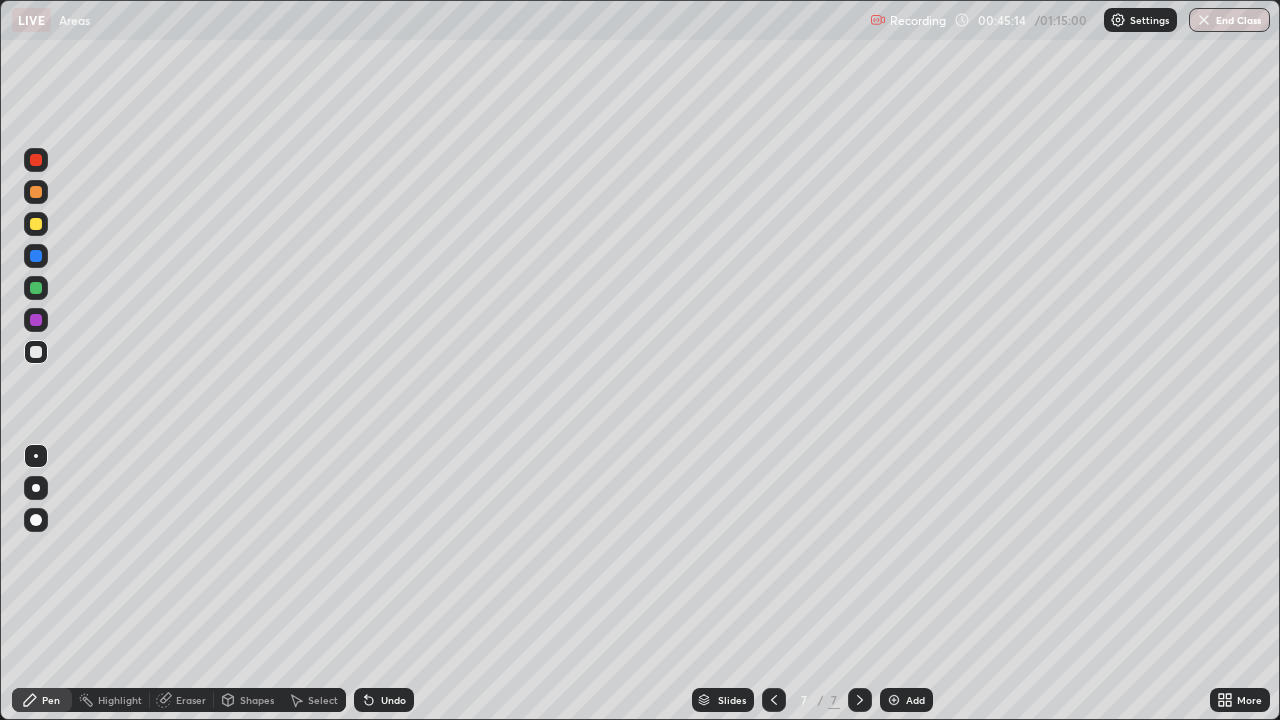 click on "Add" at bounding box center (915, 700) 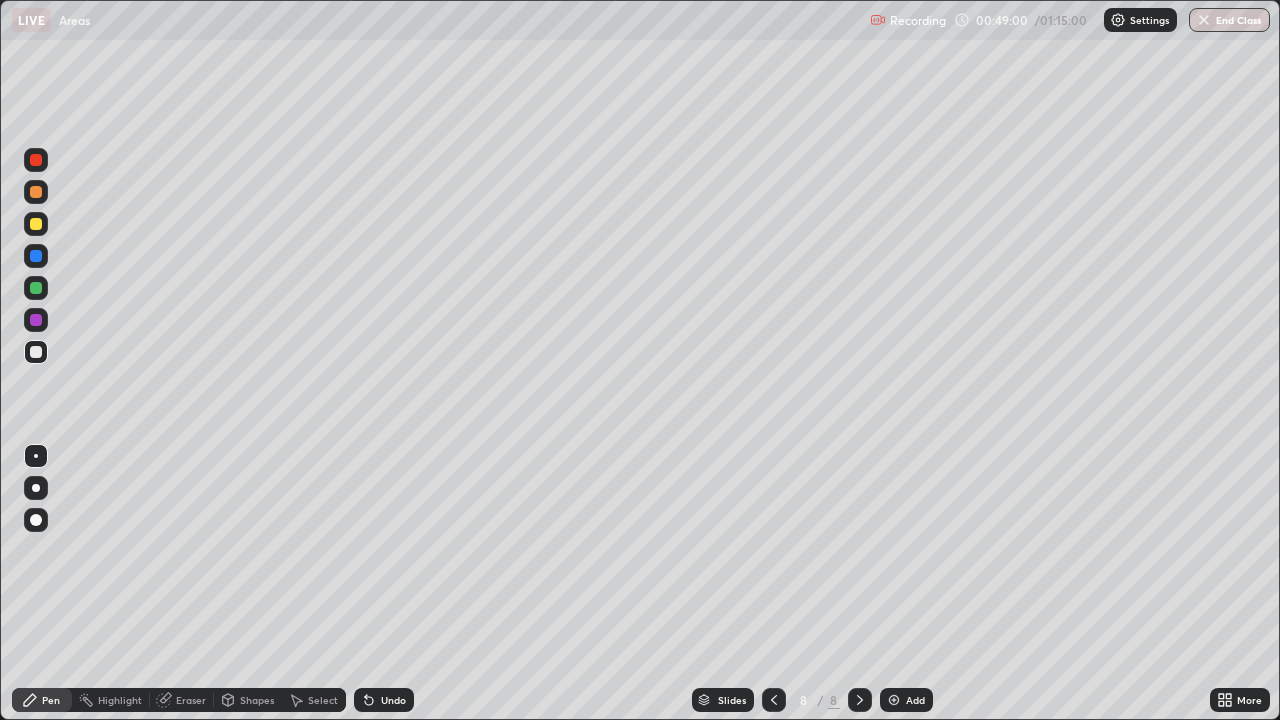 click on "Undo" at bounding box center (393, 700) 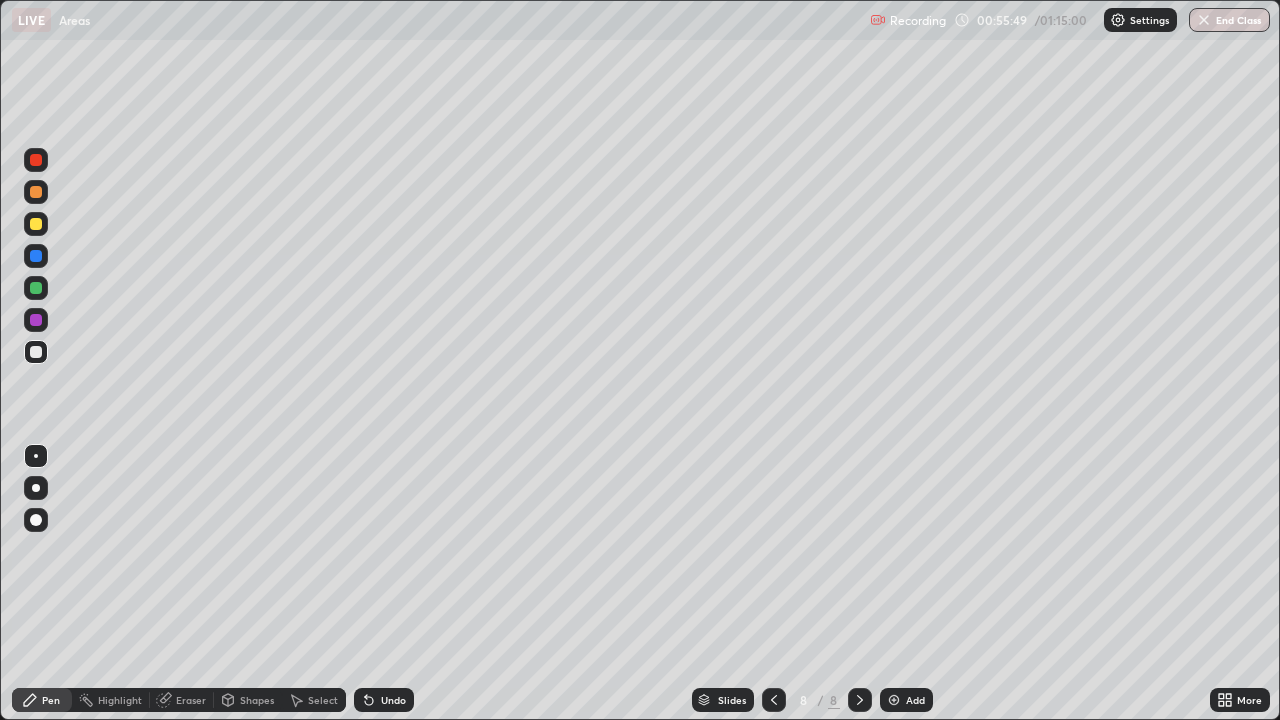 click on "Add" at bounding box center [906, 700] 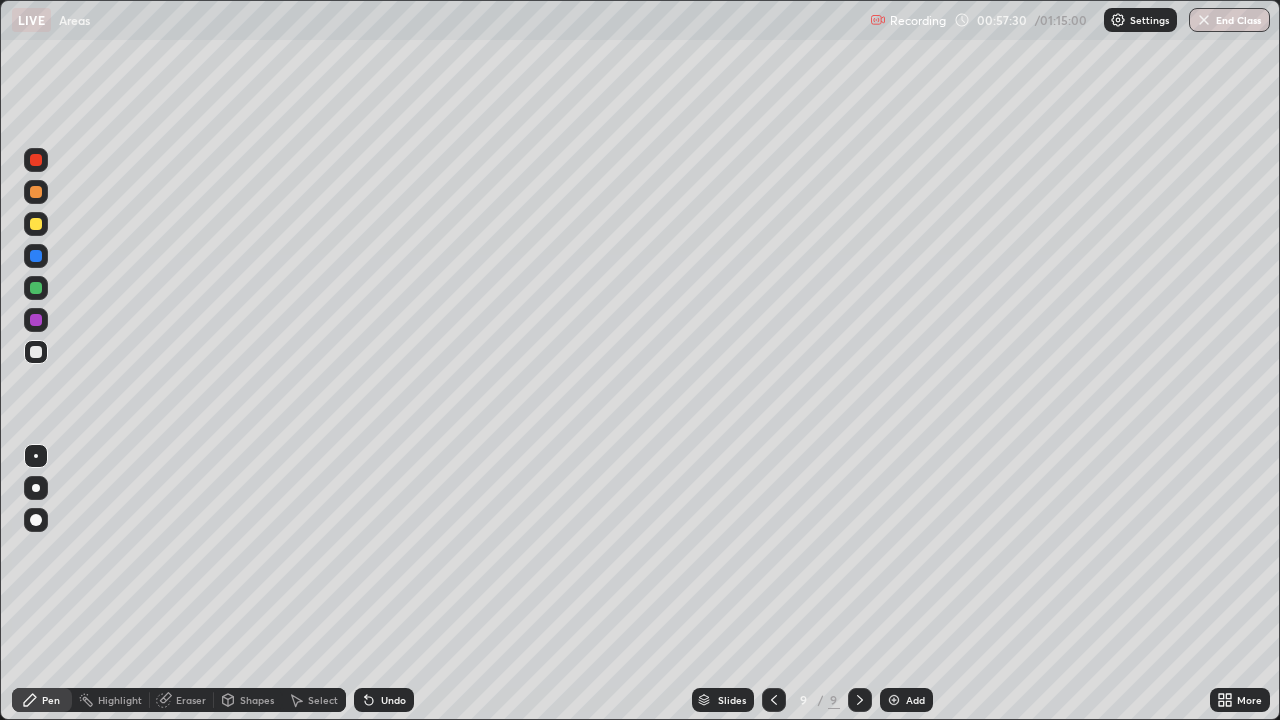 click on "Undo" at bounding box center (393, 700) 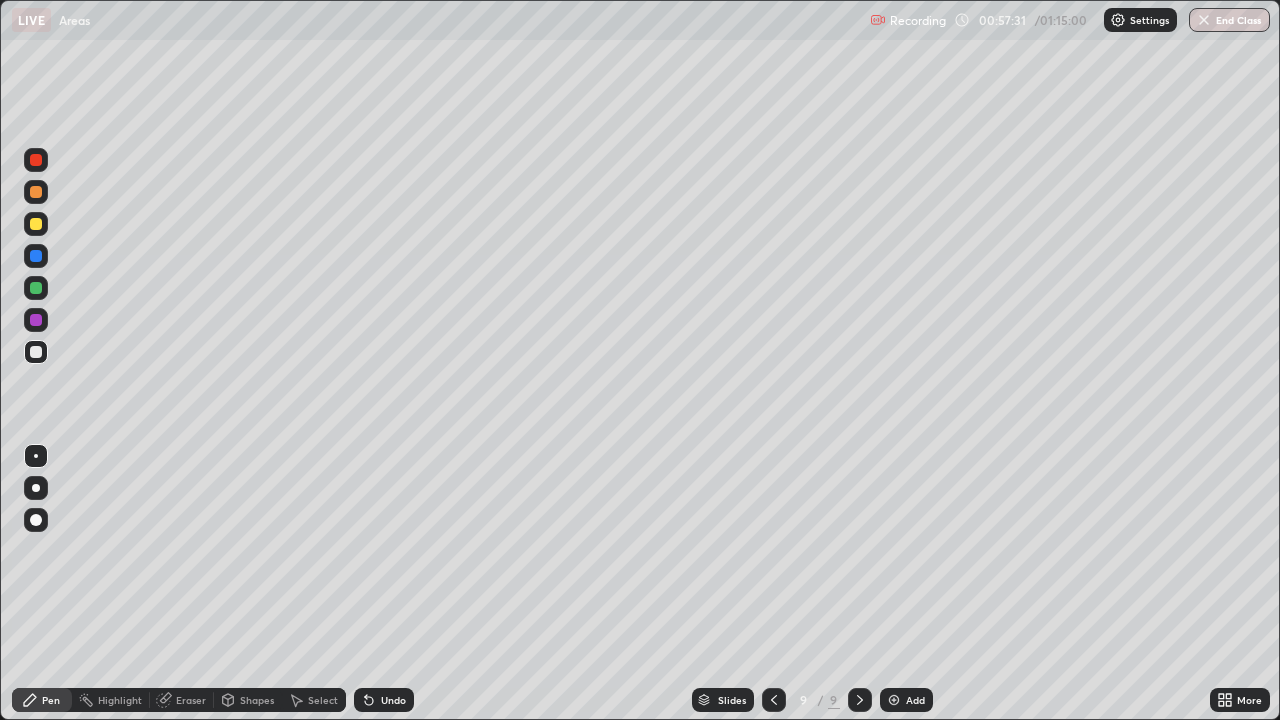 click on "Undo" at bounding box center (384, 700) 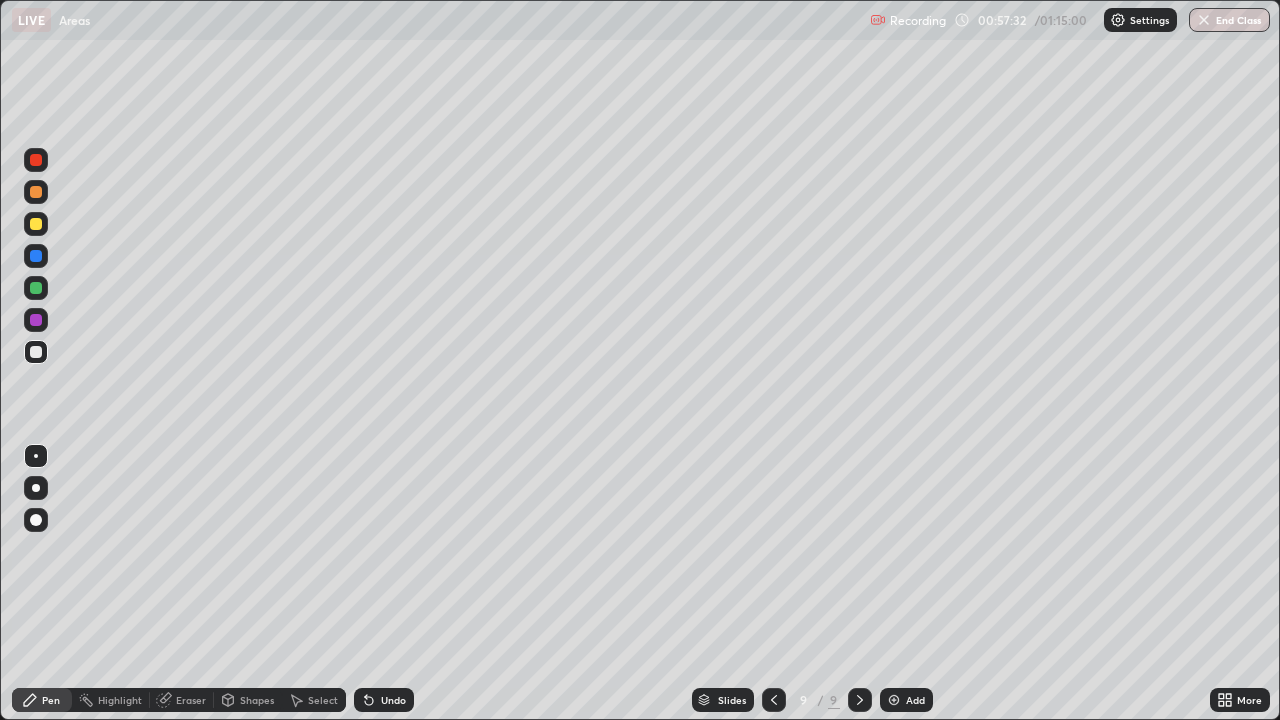 click on "Pen" at bounding box center [42, 700] 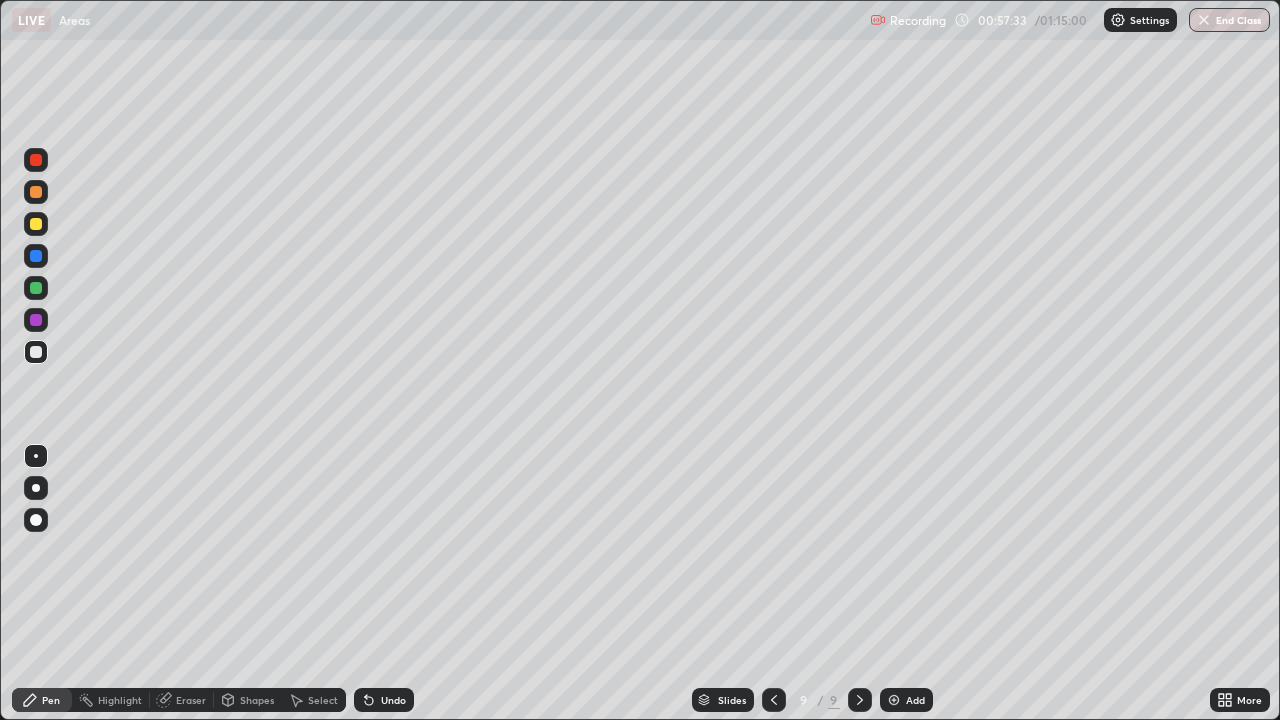 click on "Eraser" at bounding box center [191, 700] 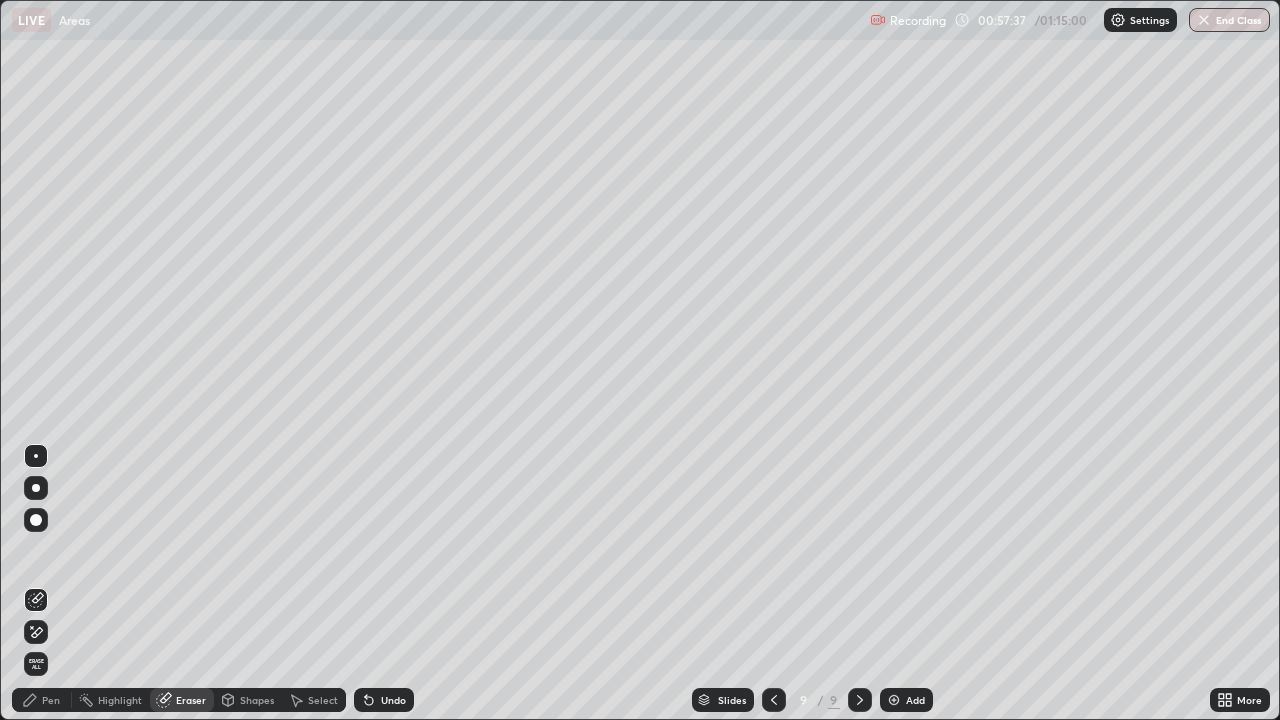 click 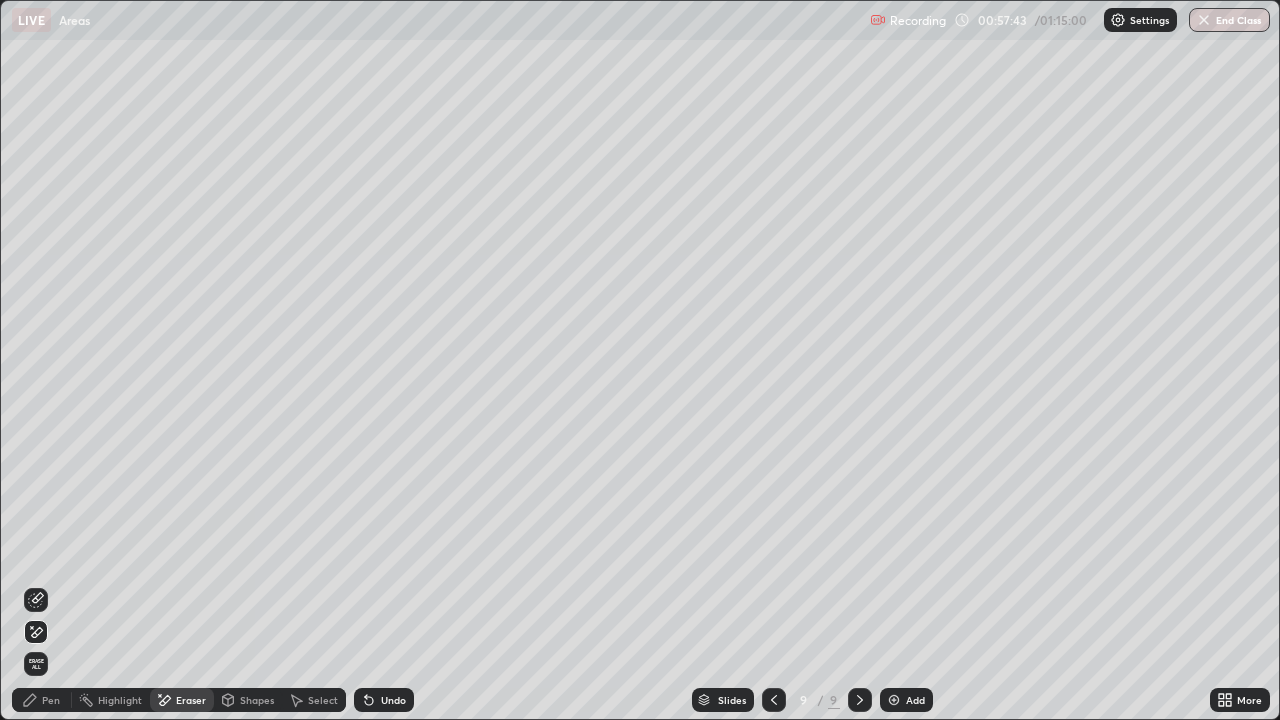 click on "Pen" at bounding box center (42, 700) 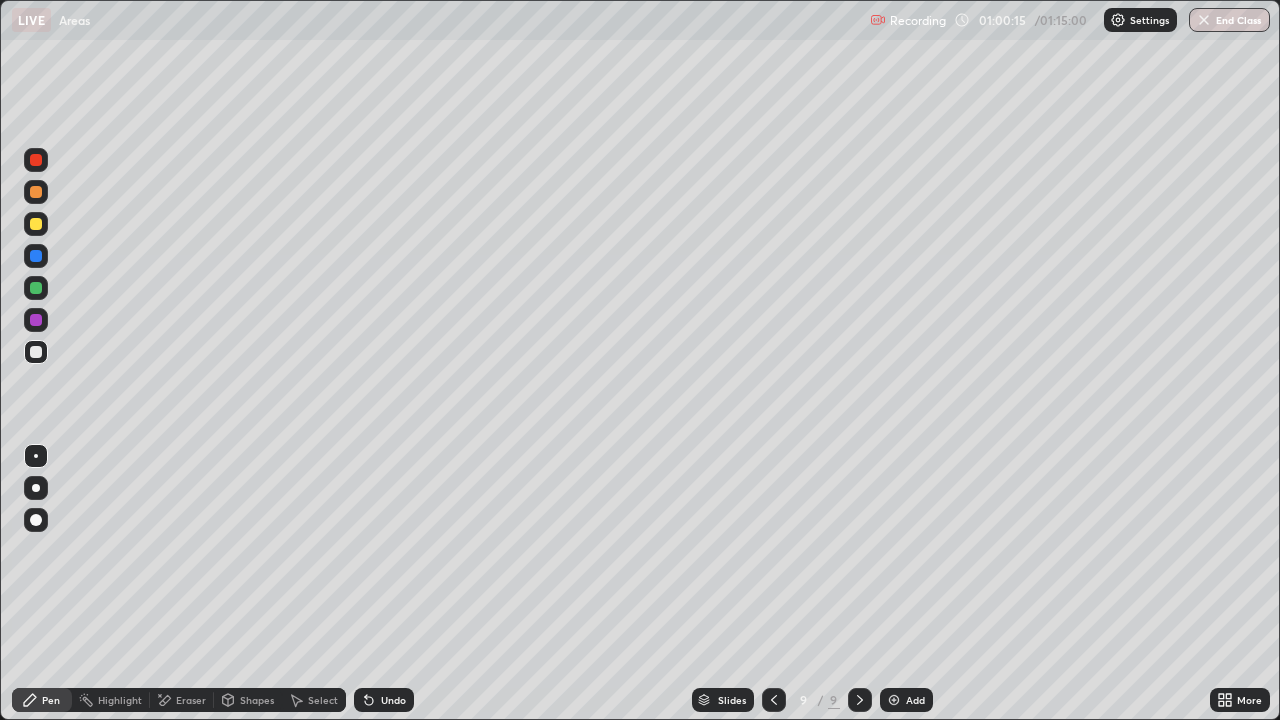 click 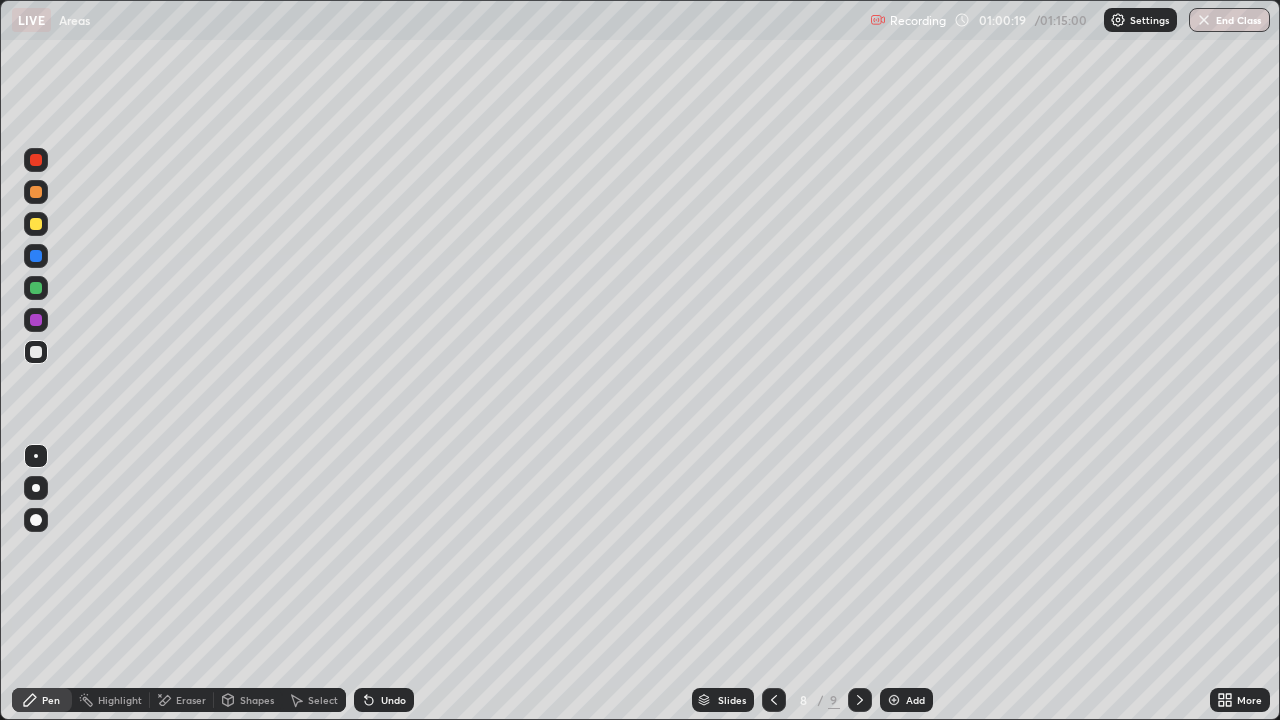 click on "Eraser" at bounding box center [191, 700] 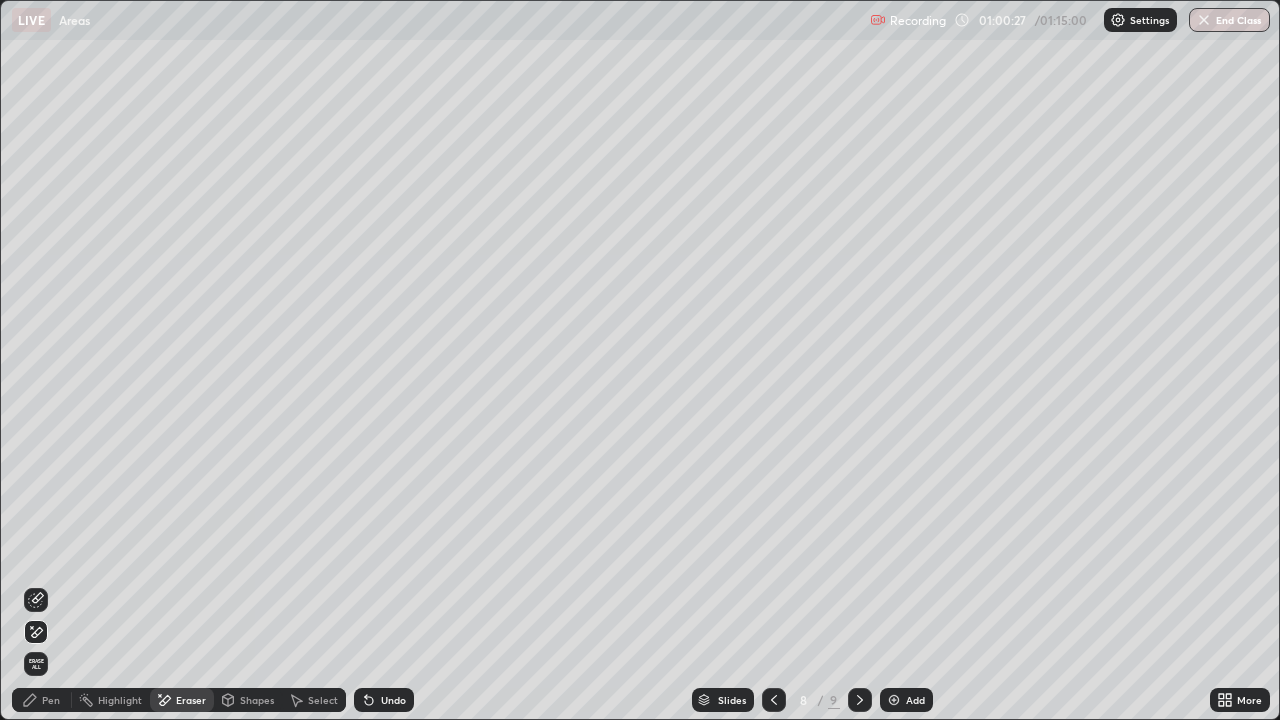 click on "Pen" at bounding box center [51, 700] 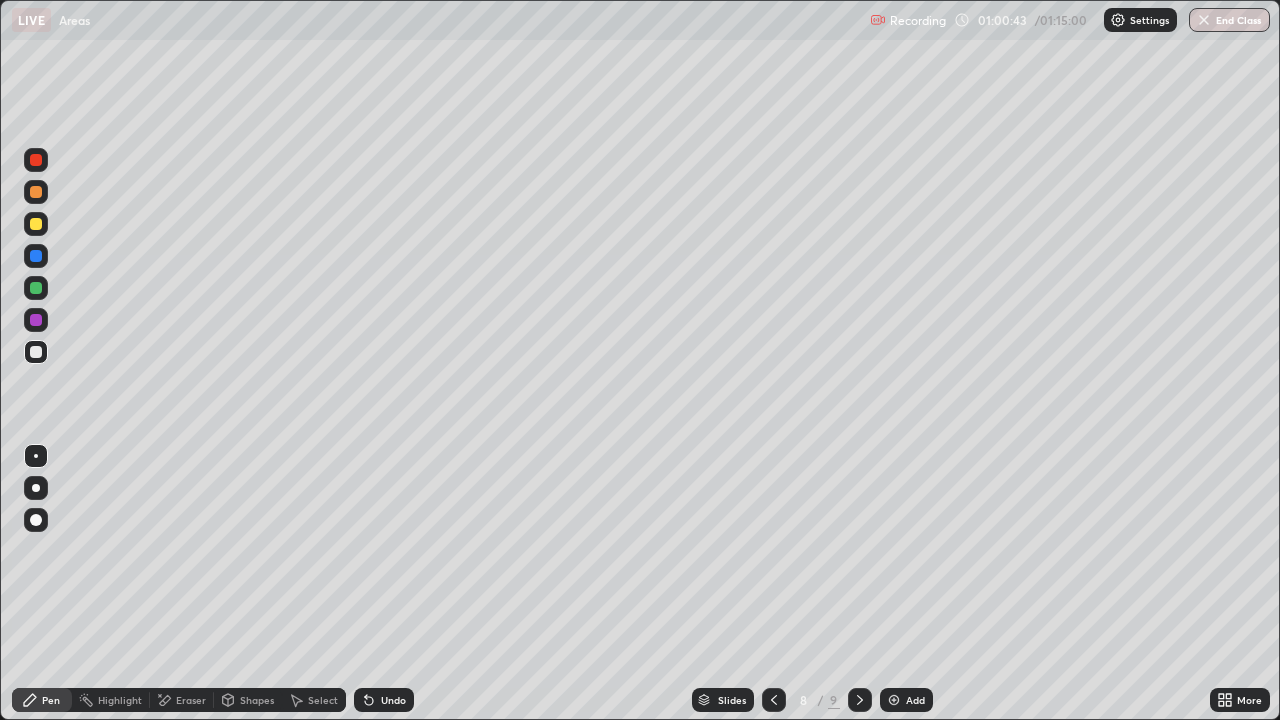 click 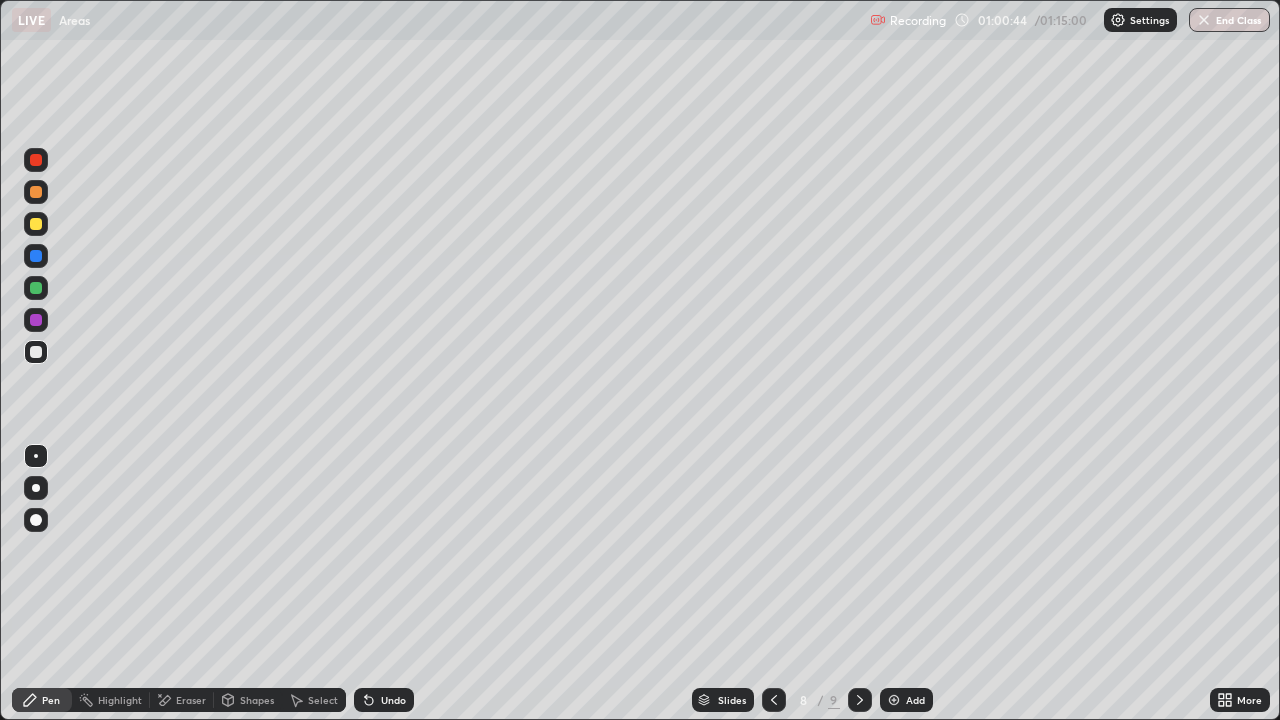 click on "Undo" at bounding box center (393, 700) 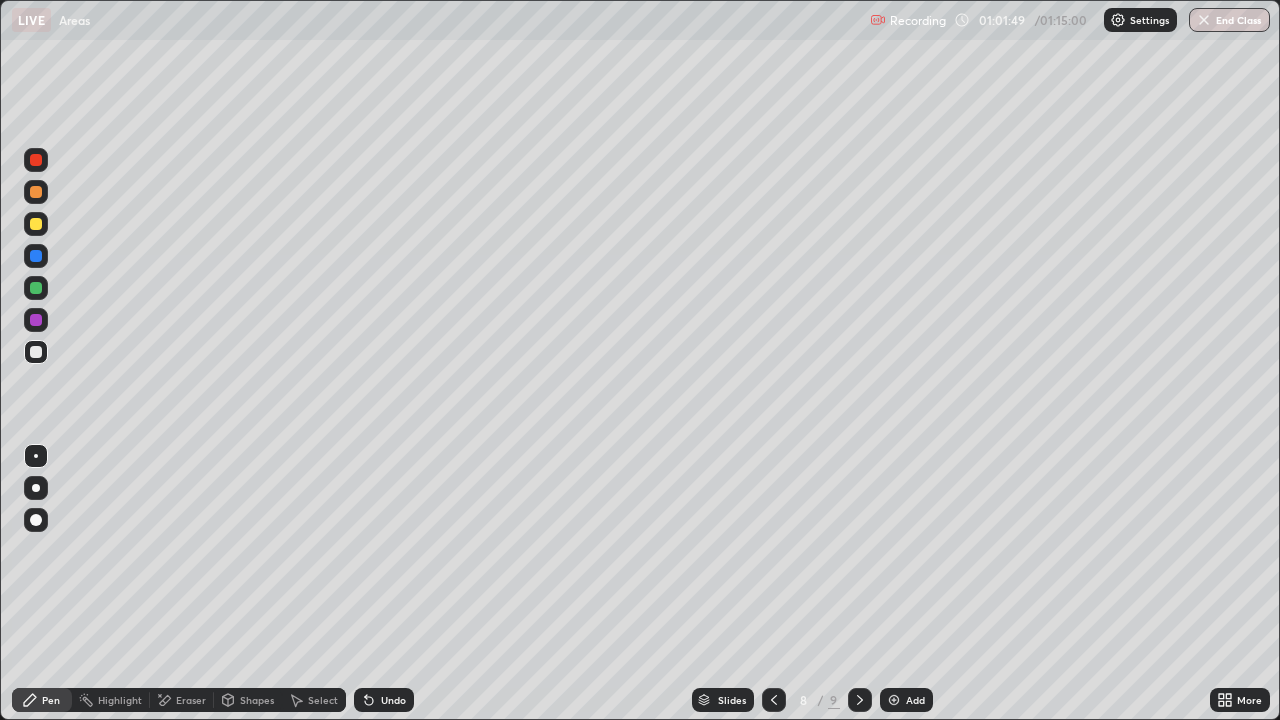 click 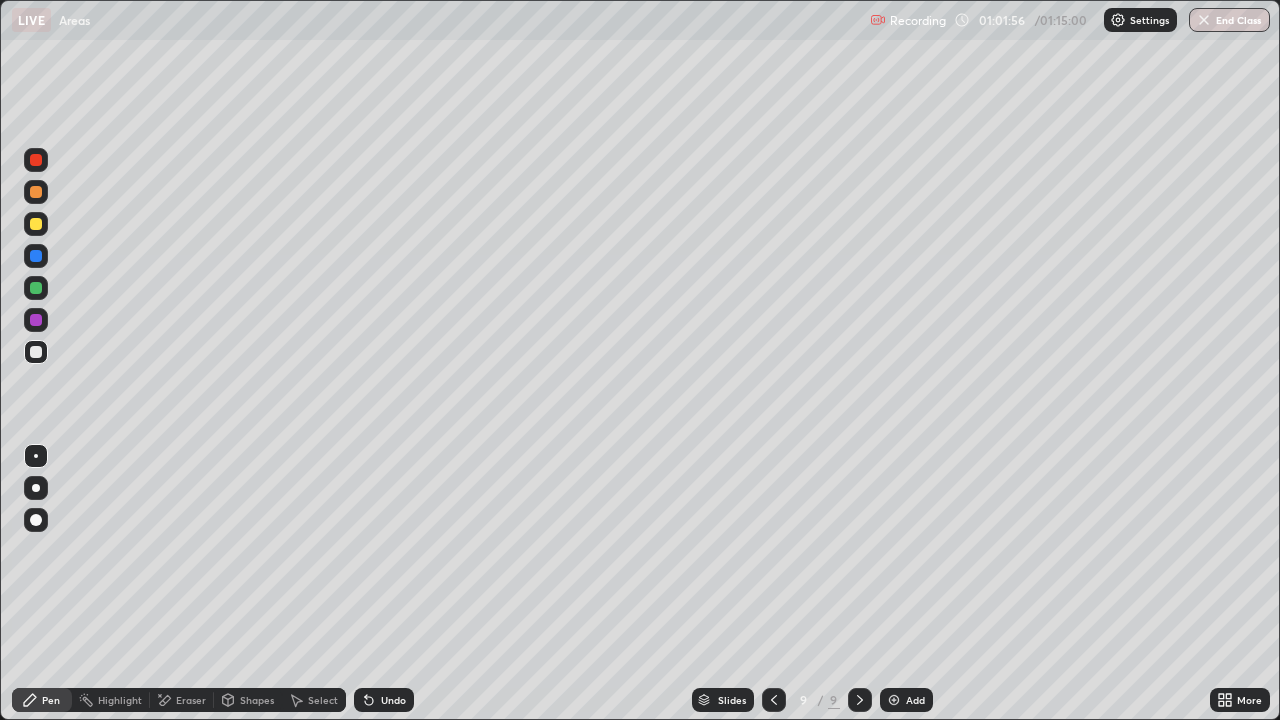 click on "9" at bounding box center [804, 700] 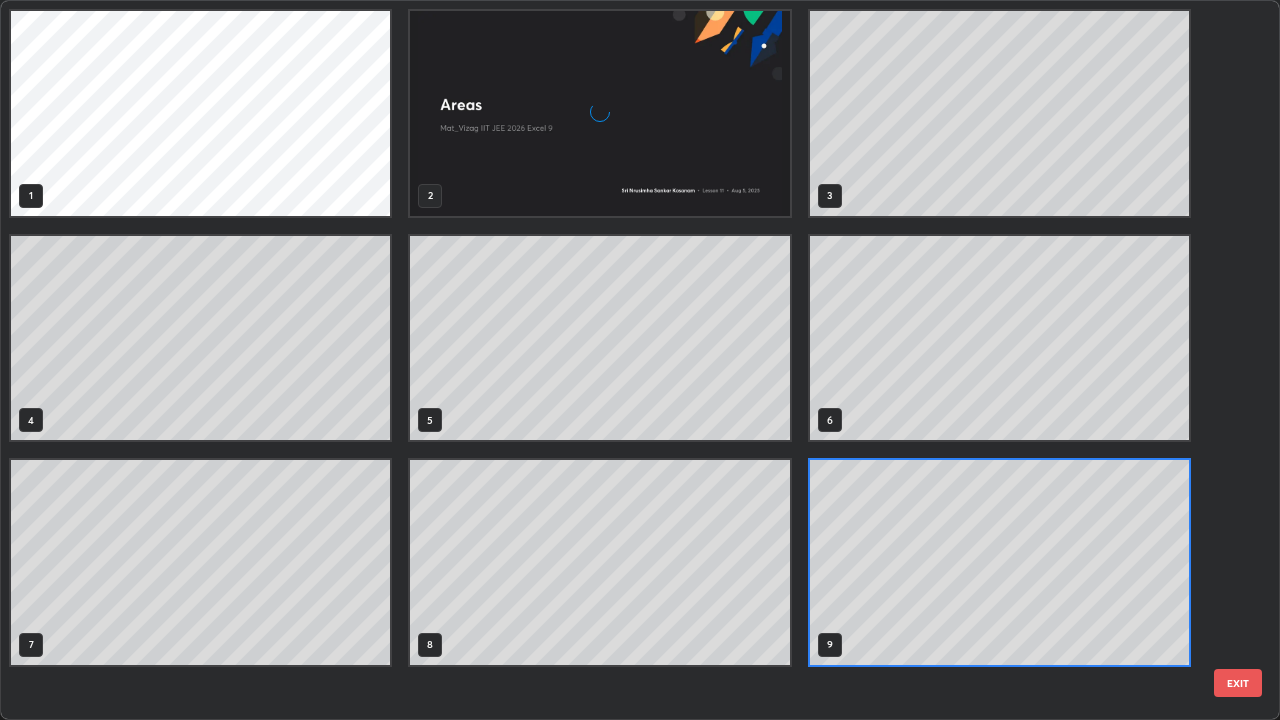 scroll, scrollTop: 7, scrollLeft: 11, axis: both 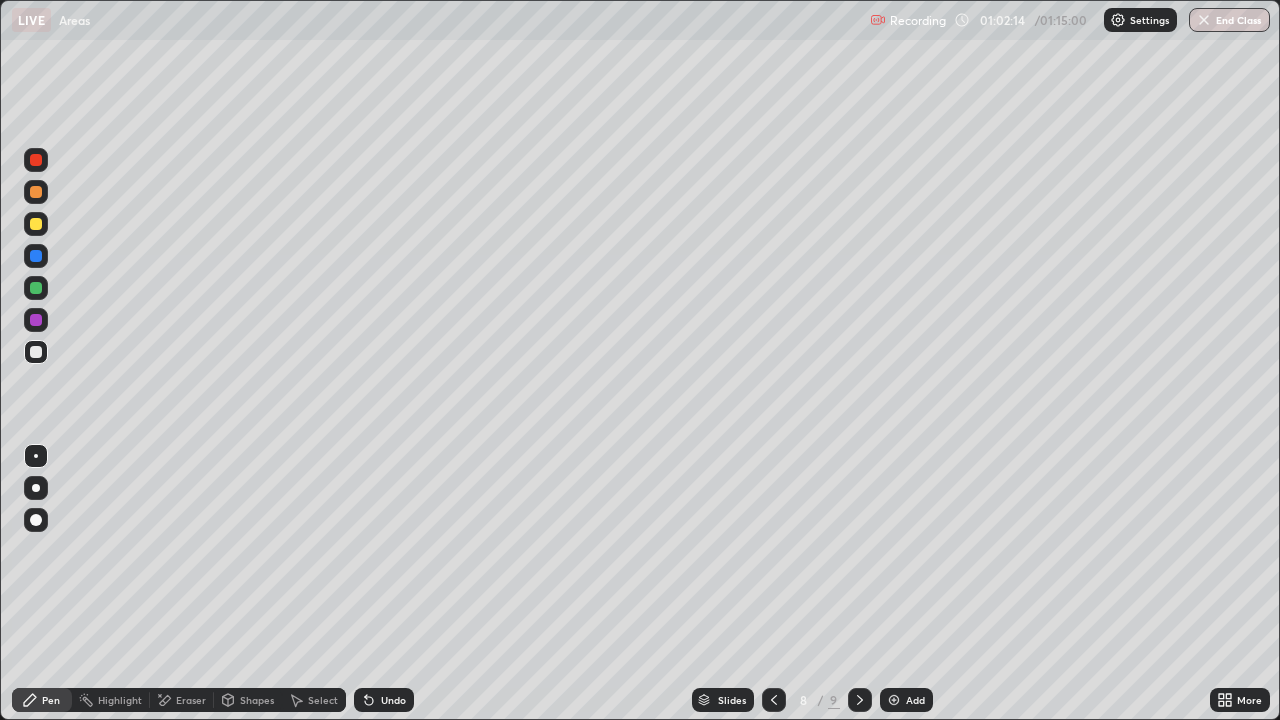 click at bounding box center (860, 700) 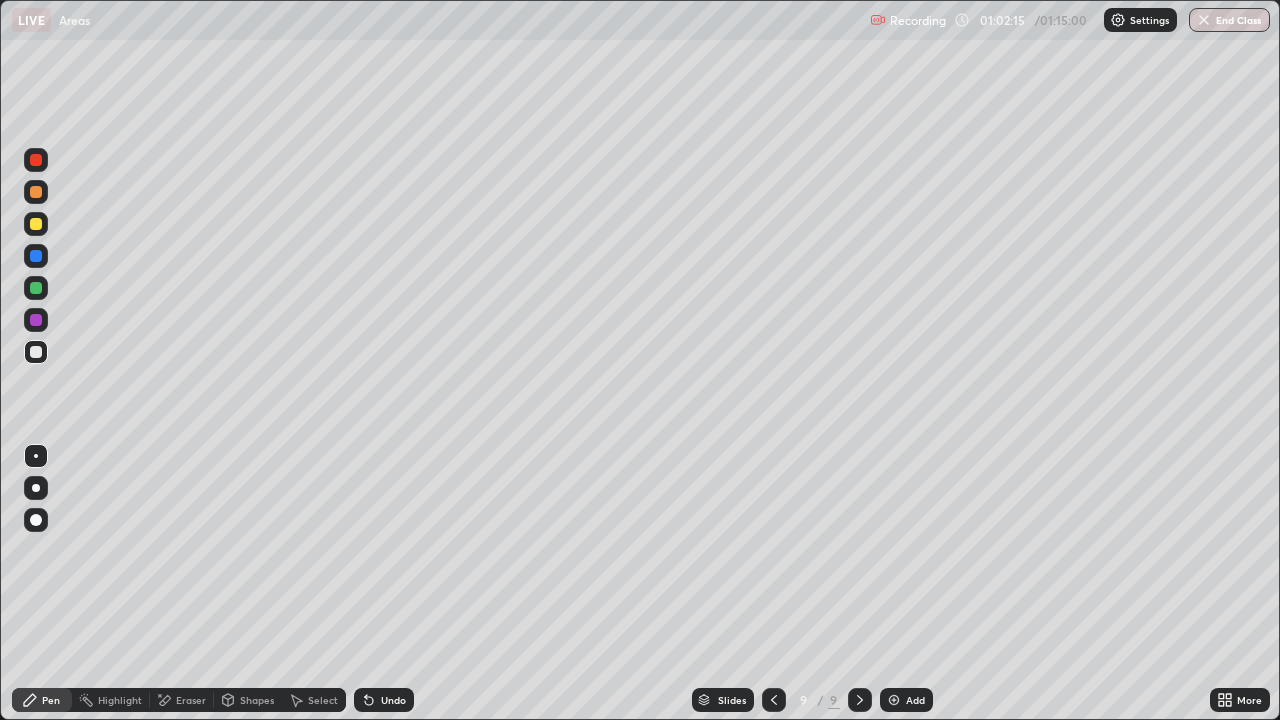 click 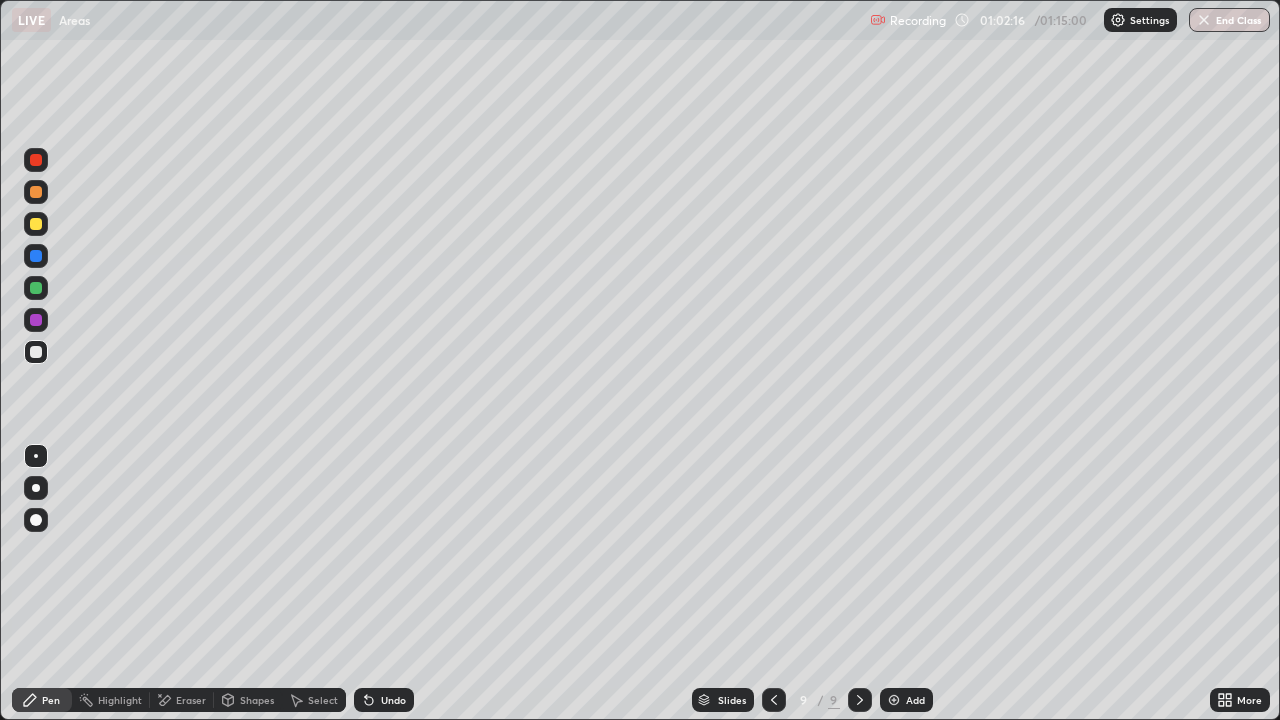 click on "Add" at bounding box center [915, 700] 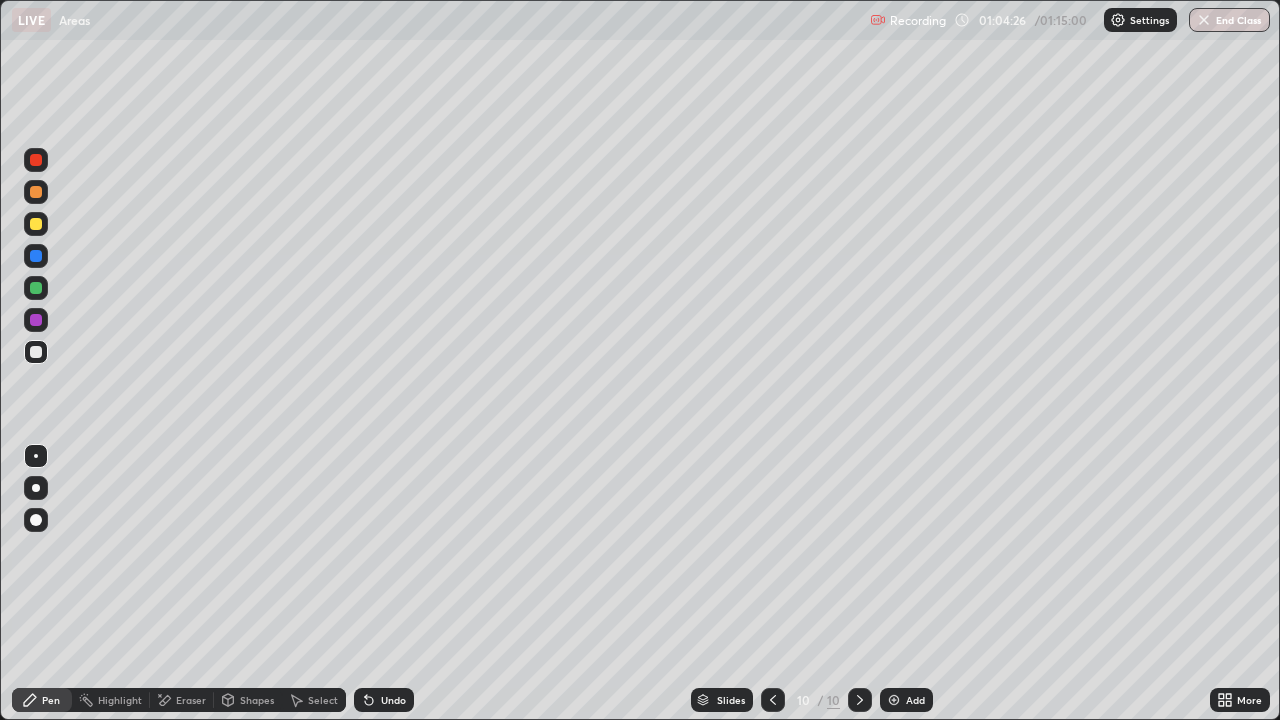 click on "Undo" at bounding box center (384, 700) 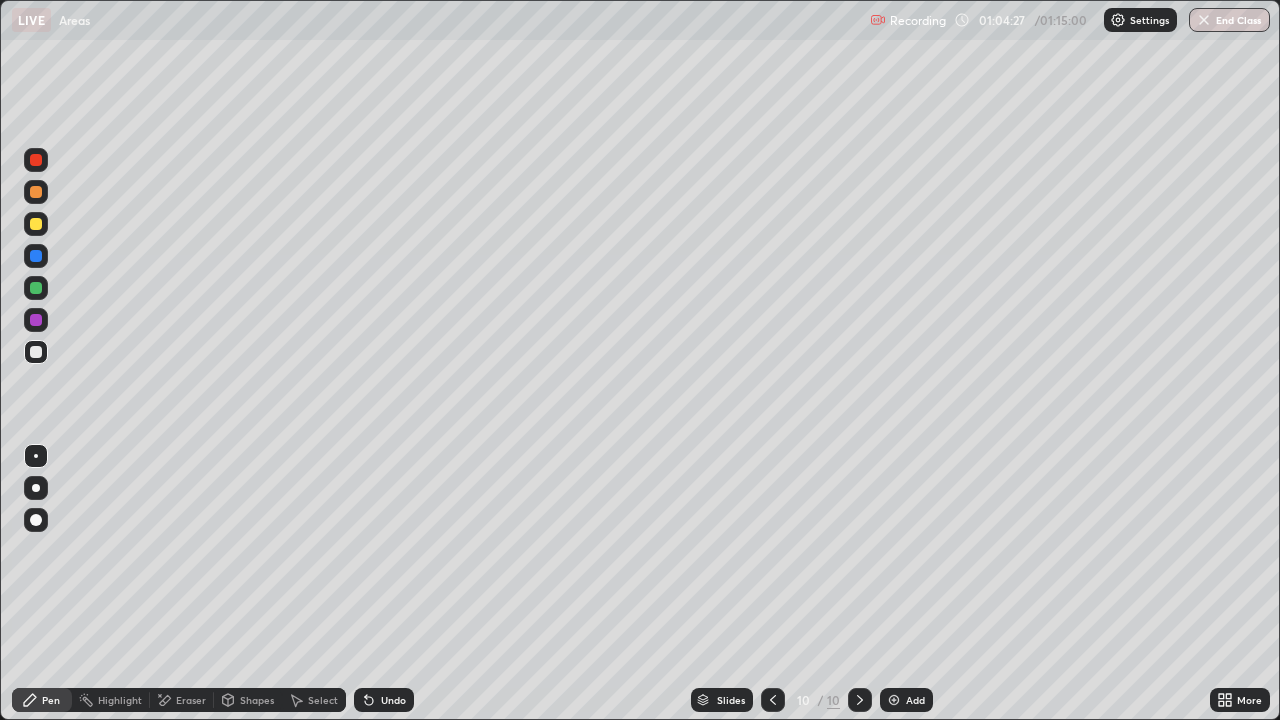 click on "Undo" at bounding box center [393, 700] 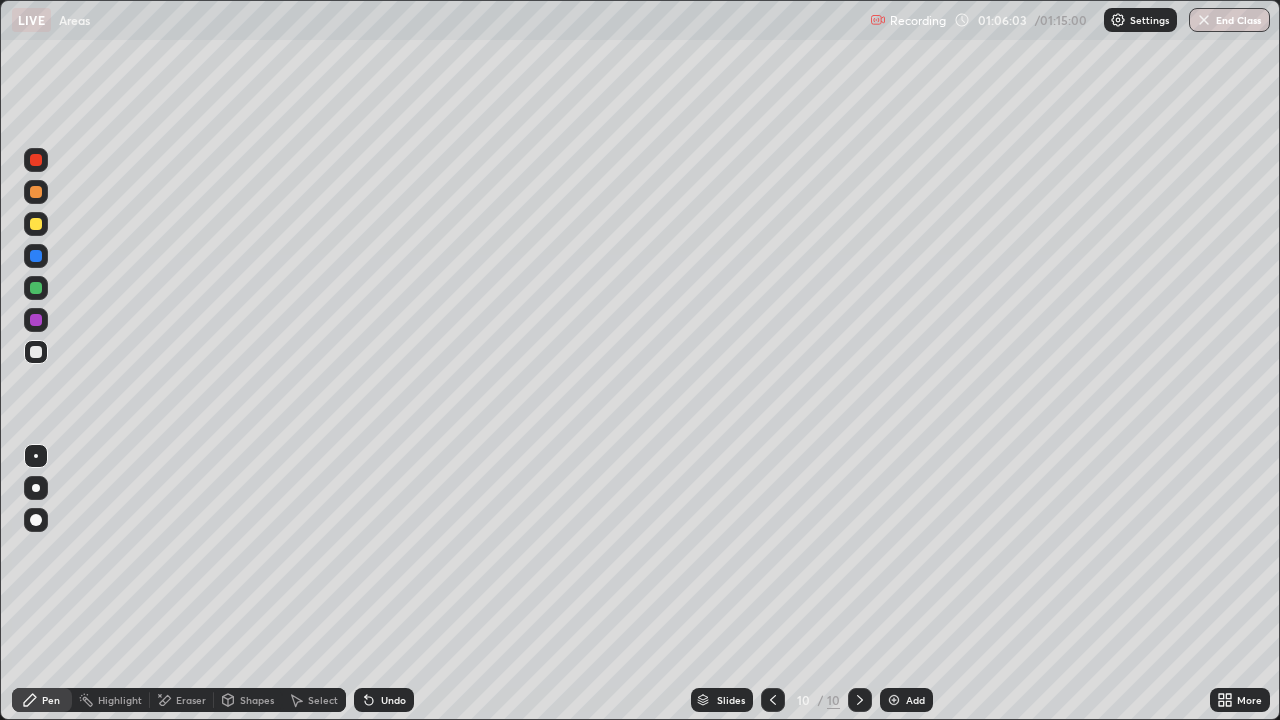 click on "Undo" at bounding box center (393, 700) 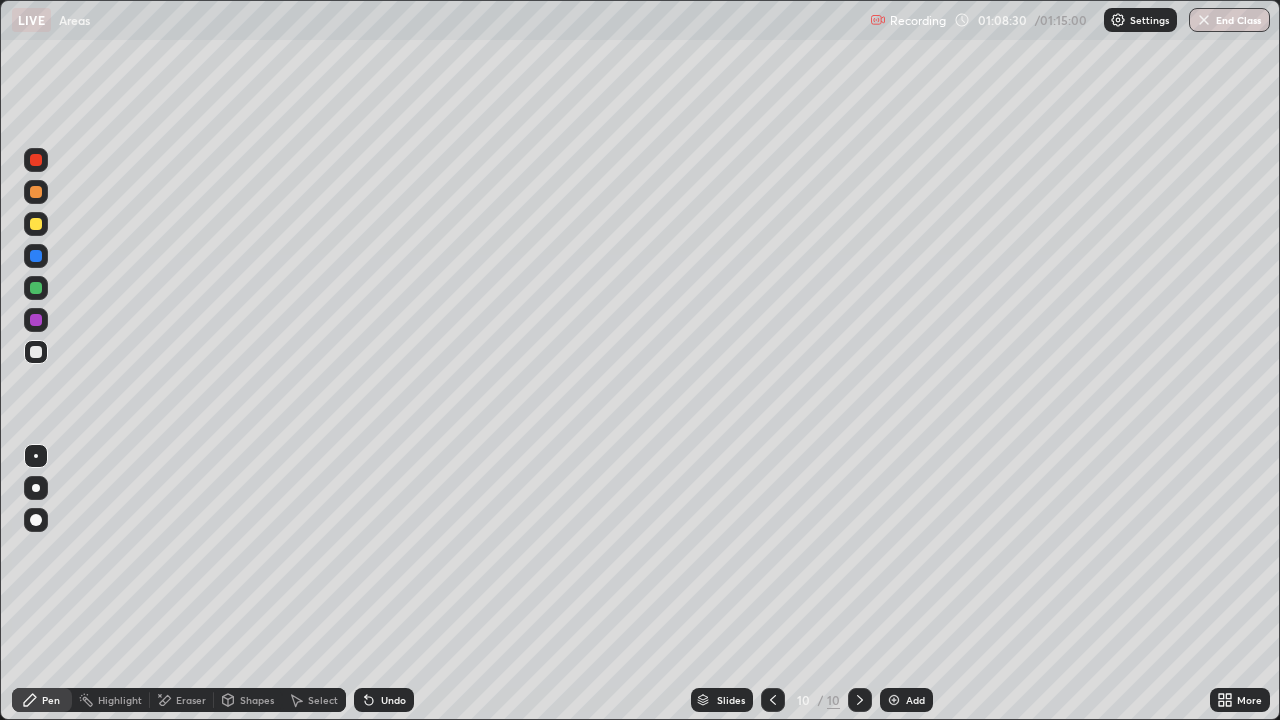 click on "End Class" at bounding box center [1229, 20] 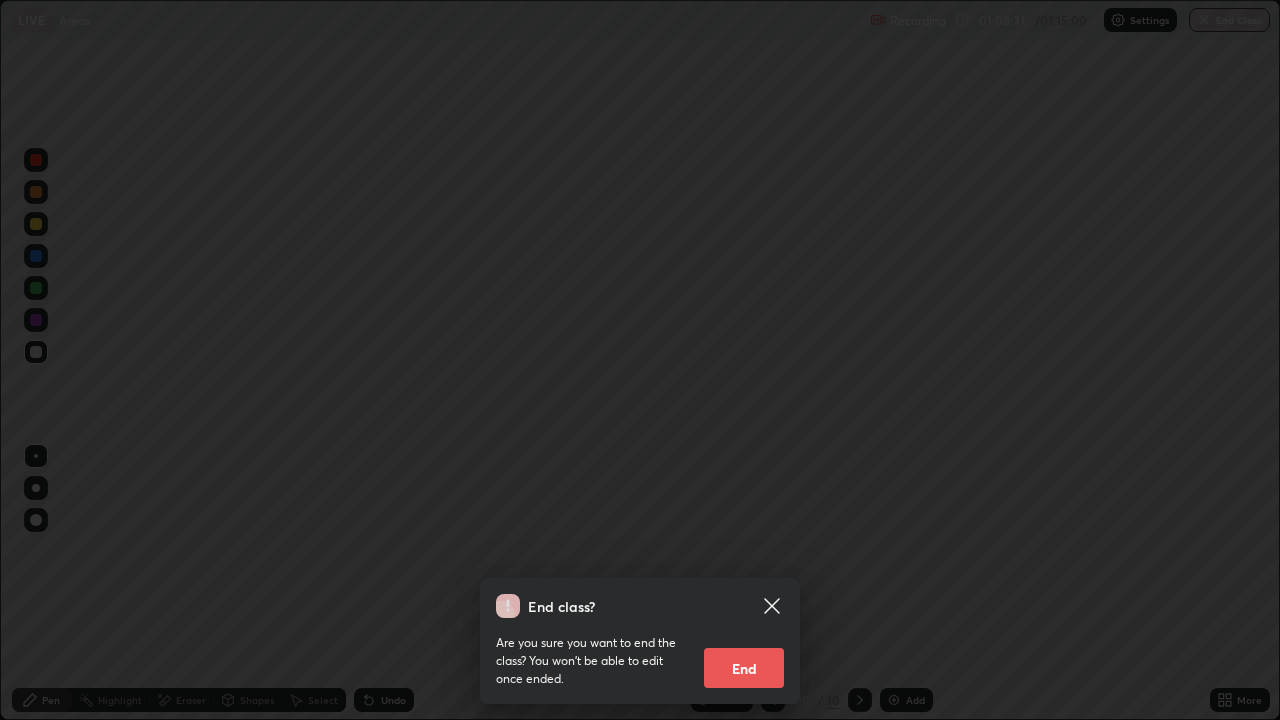 click on "End" at bounding box center [744, 668] 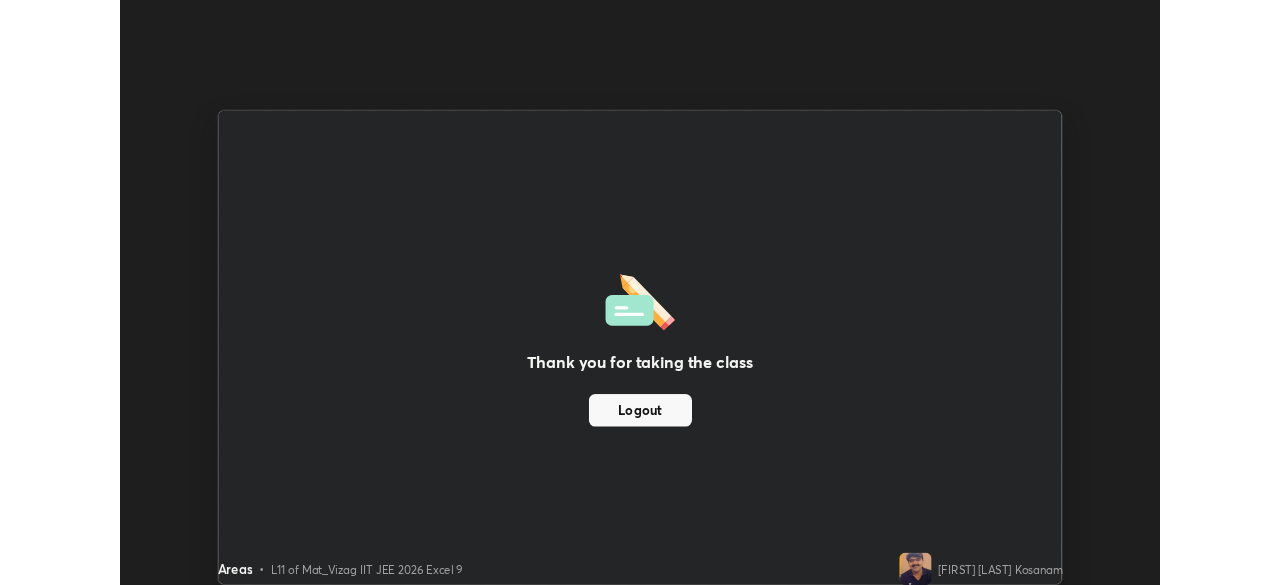 scroll, scrollTop: 585, scrollLeft: 1280, axis: both 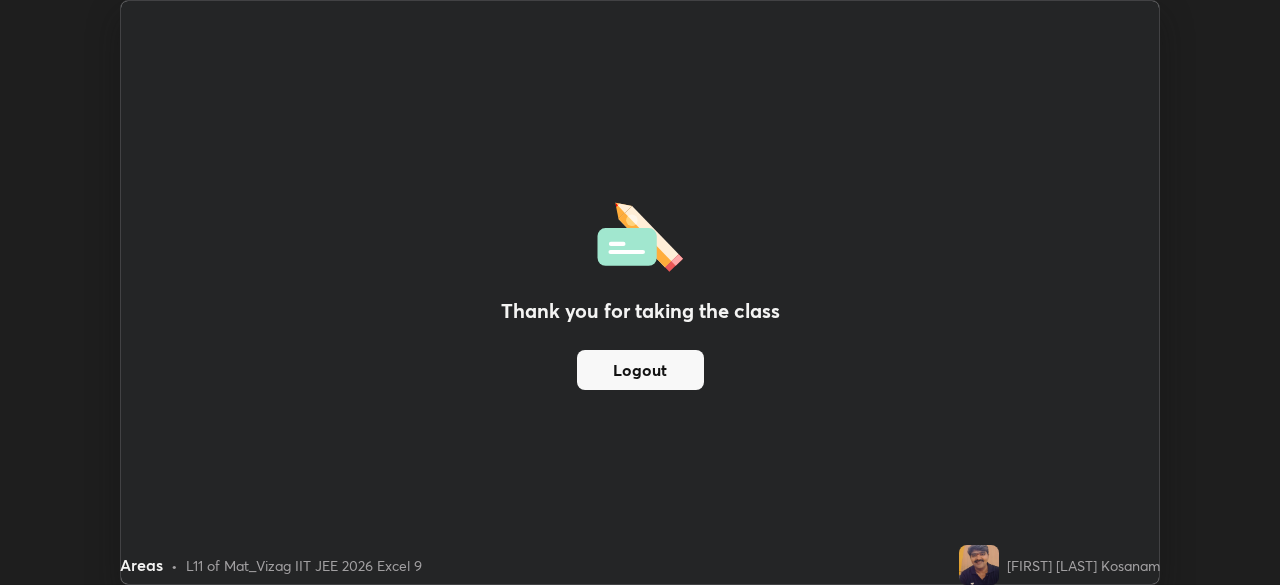click on "Thank you for taking the class Logout Setting up your live class" at bounding box center (640, 292) 